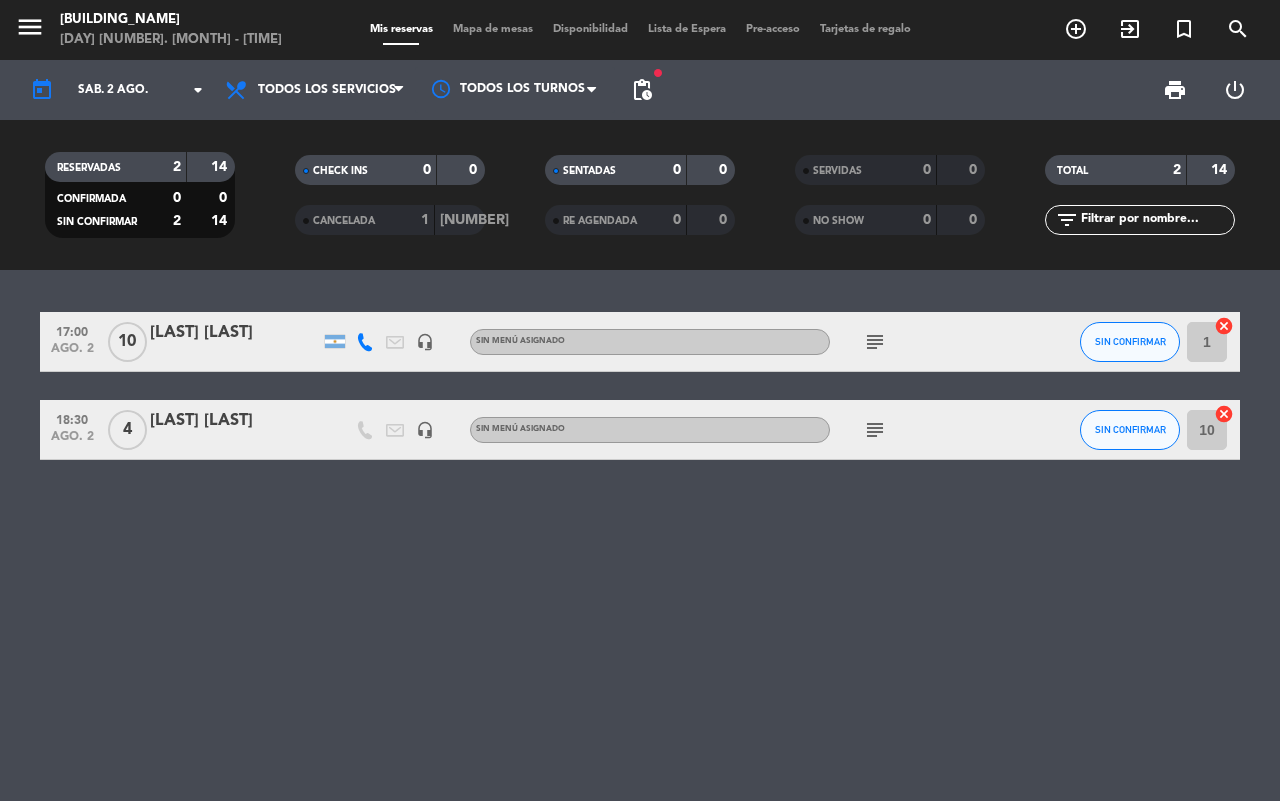 scroll, scrollTop: 0, scrollLeft: 0, axis: both 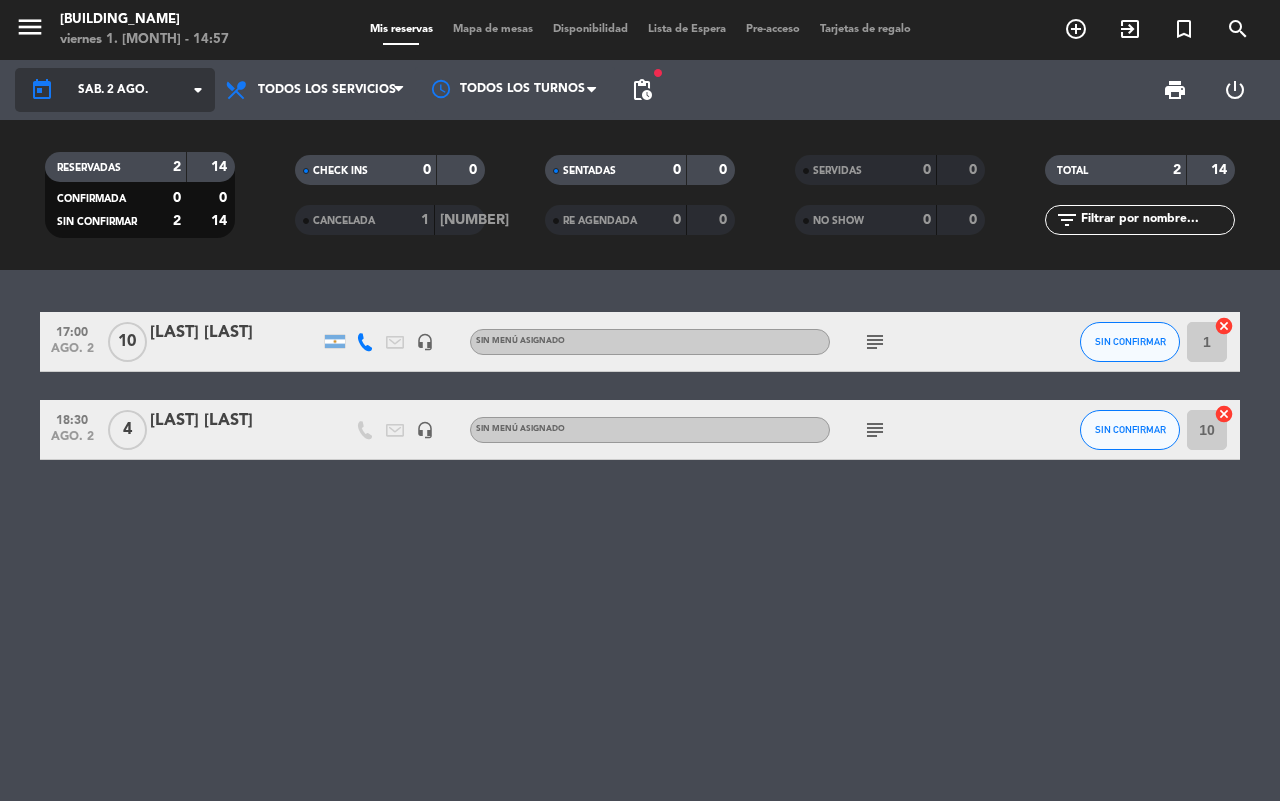 click on "sáb. 2 ago." 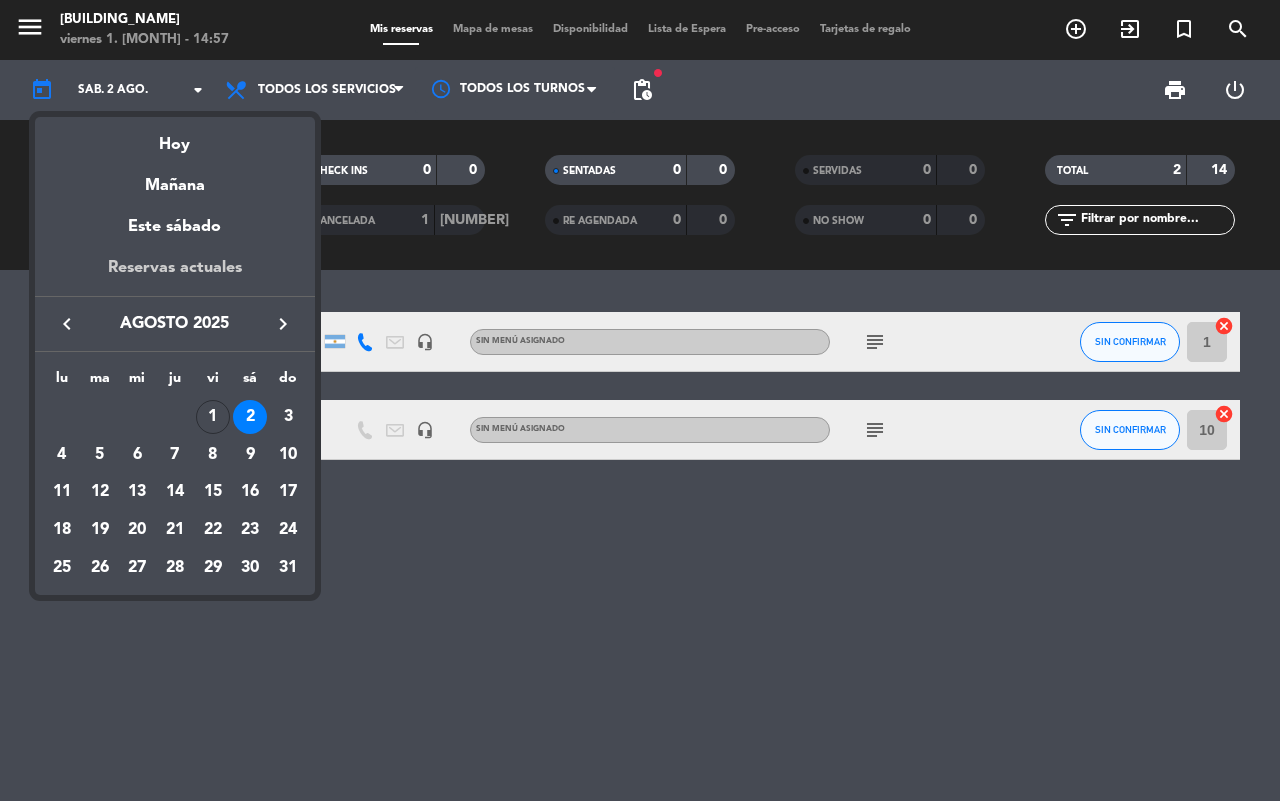click on "Reservas actuales" at bounding box center [175, 275] 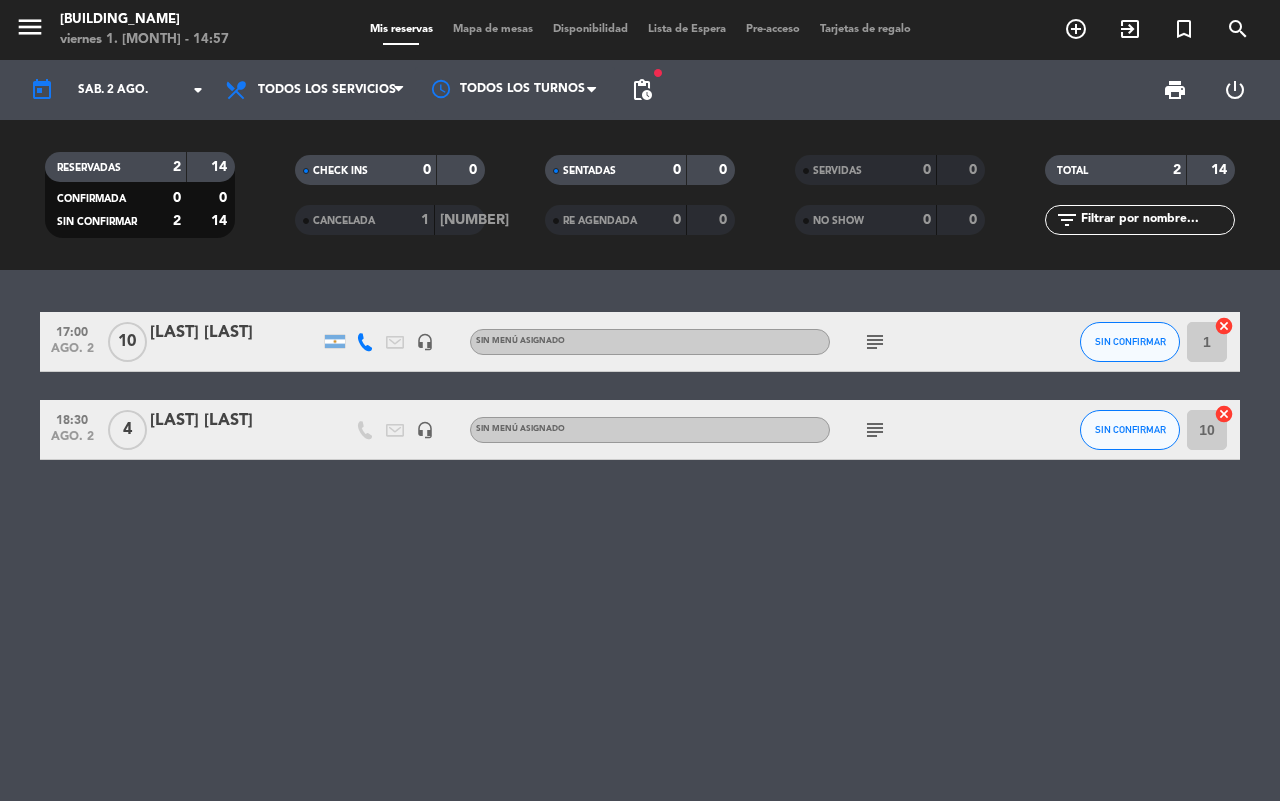 type 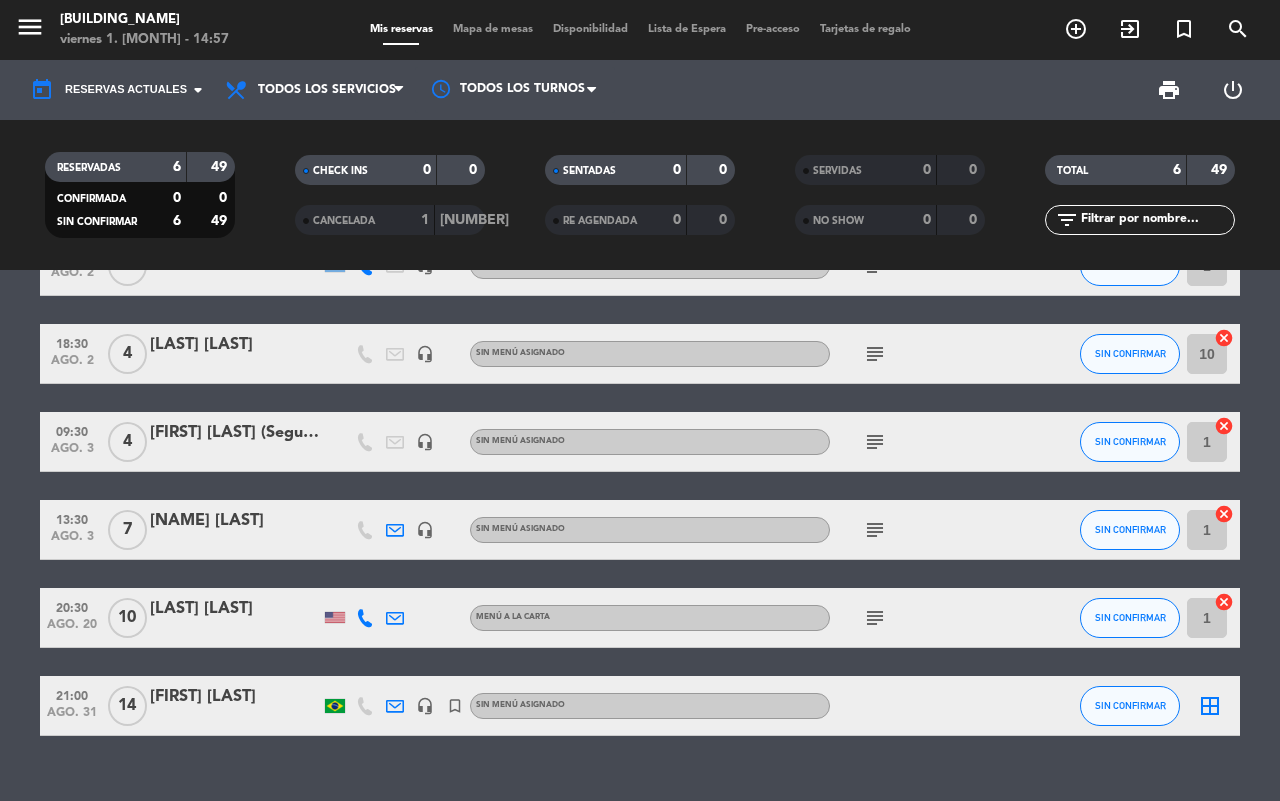 scroll, scrollTop: 111, scrollLeft: 0, axis: vertical 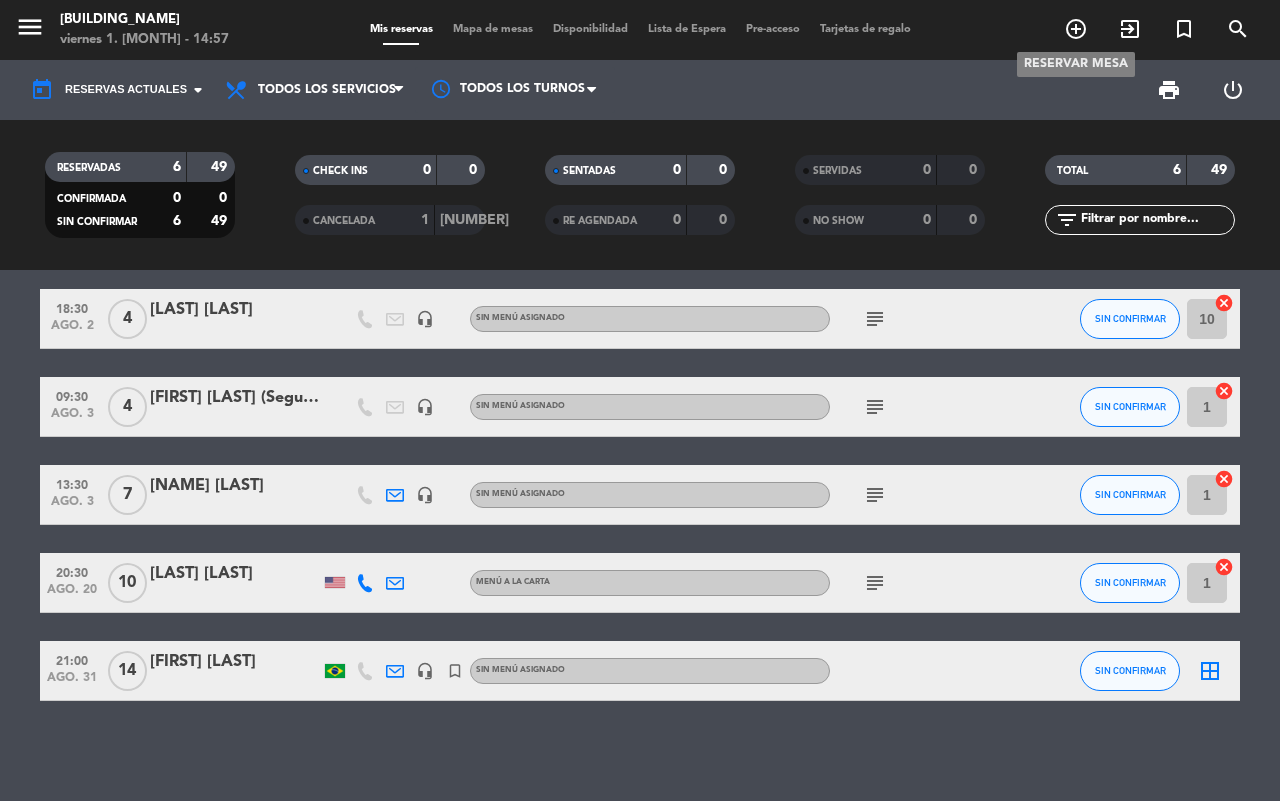 click on "add_circle_outline" at bounding box center [1076, 29] 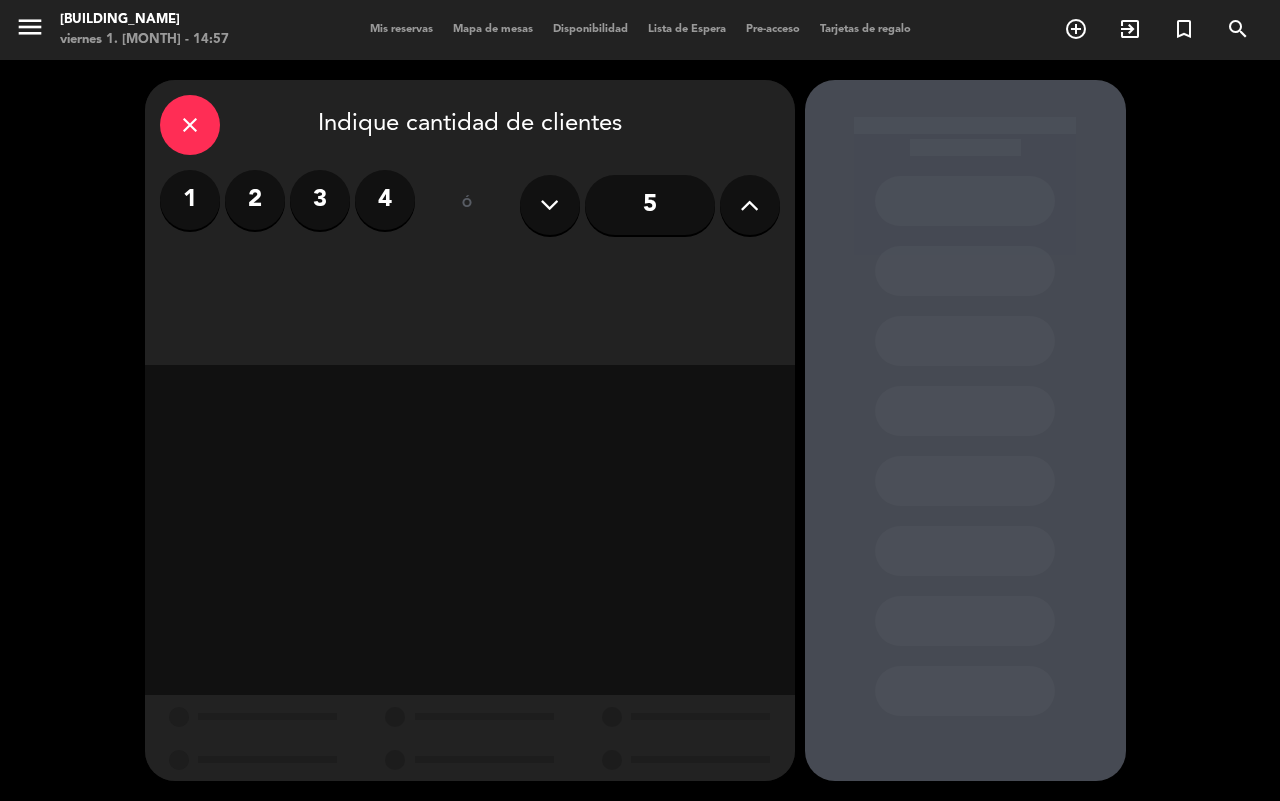 click at bounding box center [750, 205] 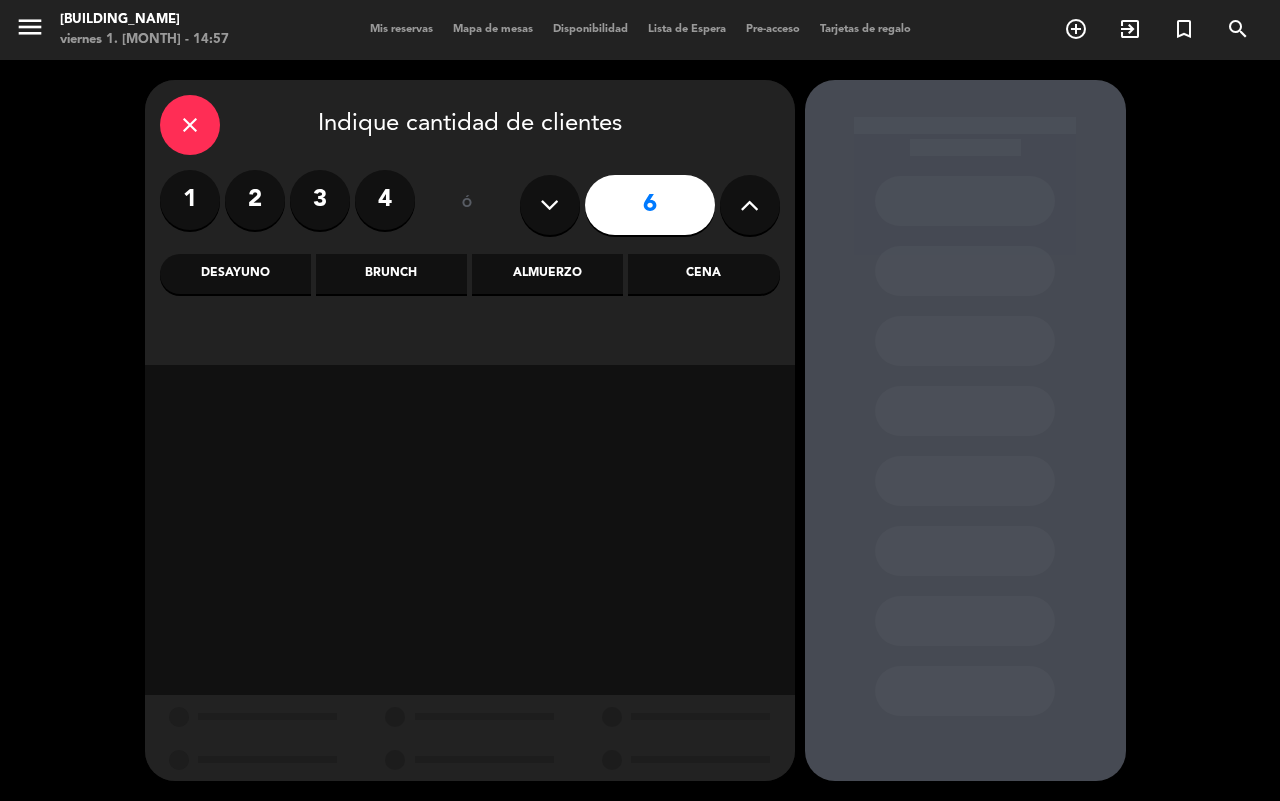 click at bounding box center [750, 205] 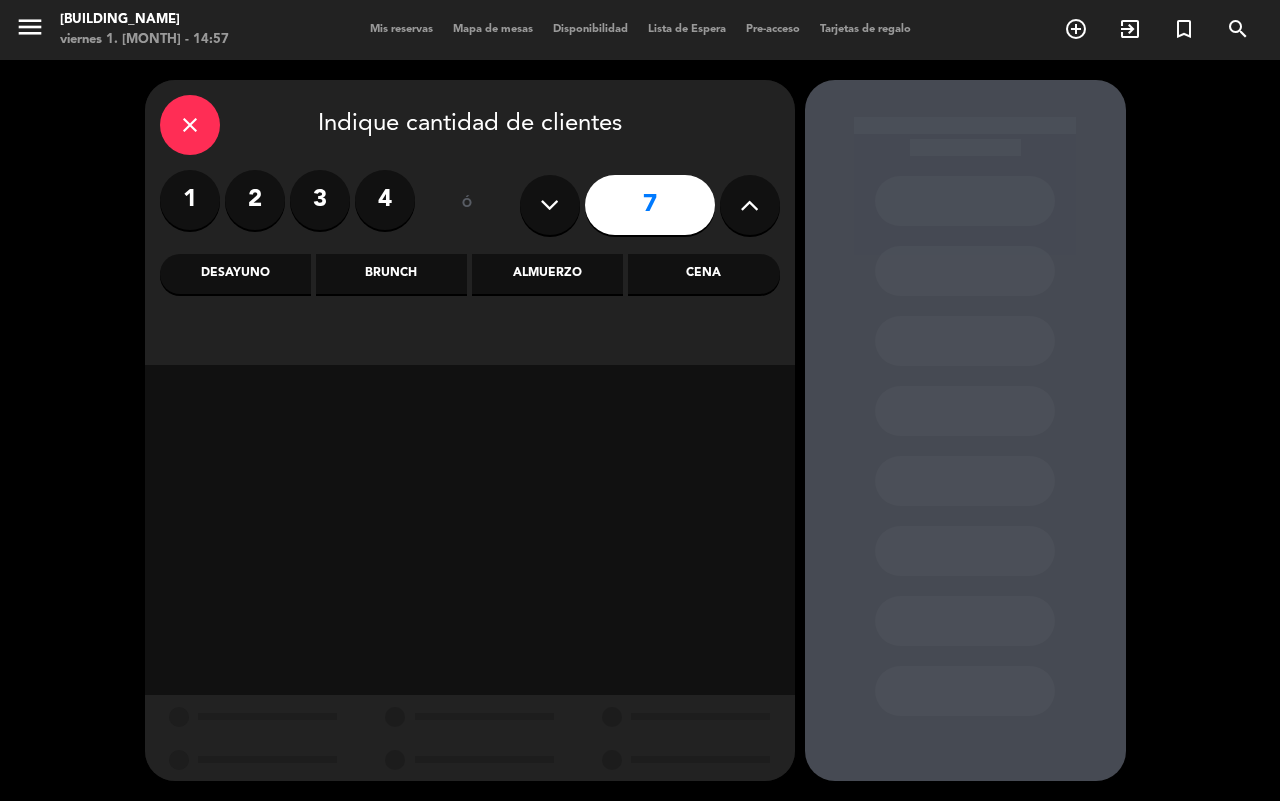 click at bounding box center (750, 205) 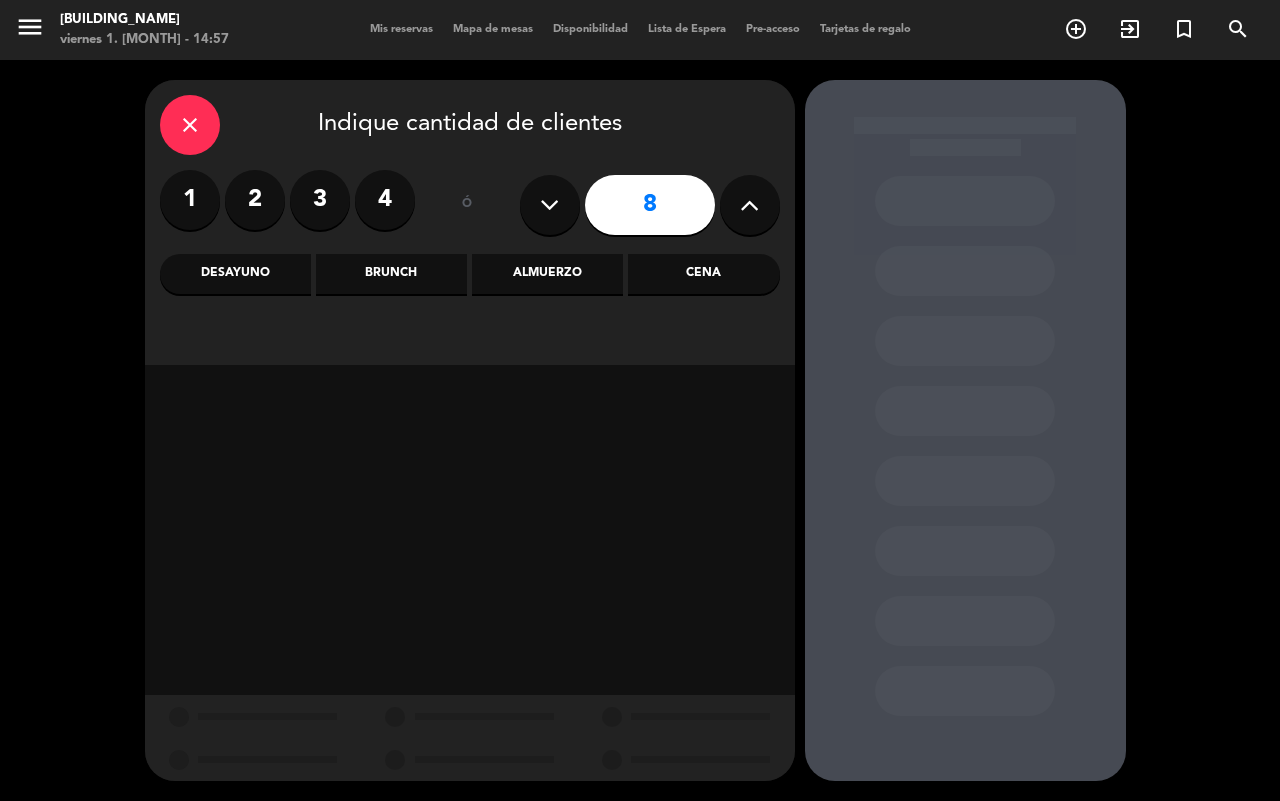 click at bounding box center [750, 205] 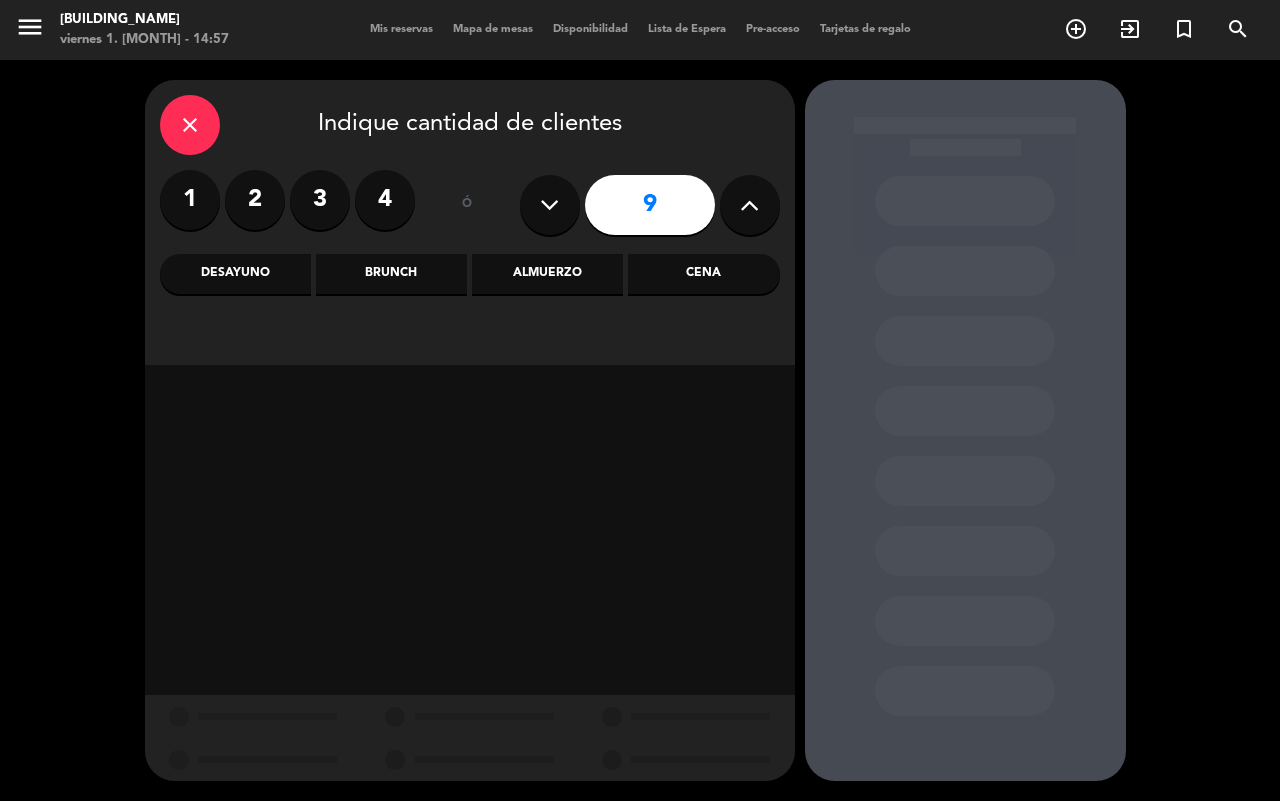 click at bounding box center (750, 205) 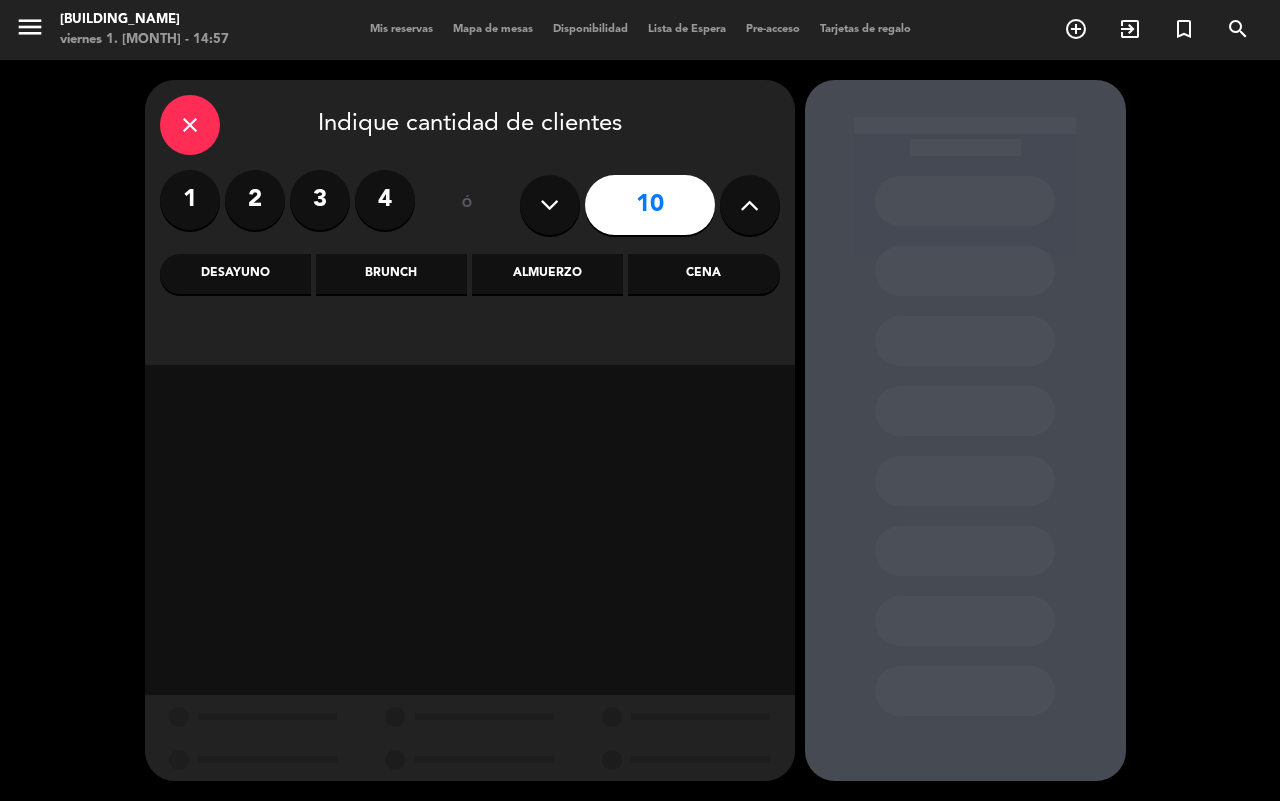 click at bounding box center (750, 205) 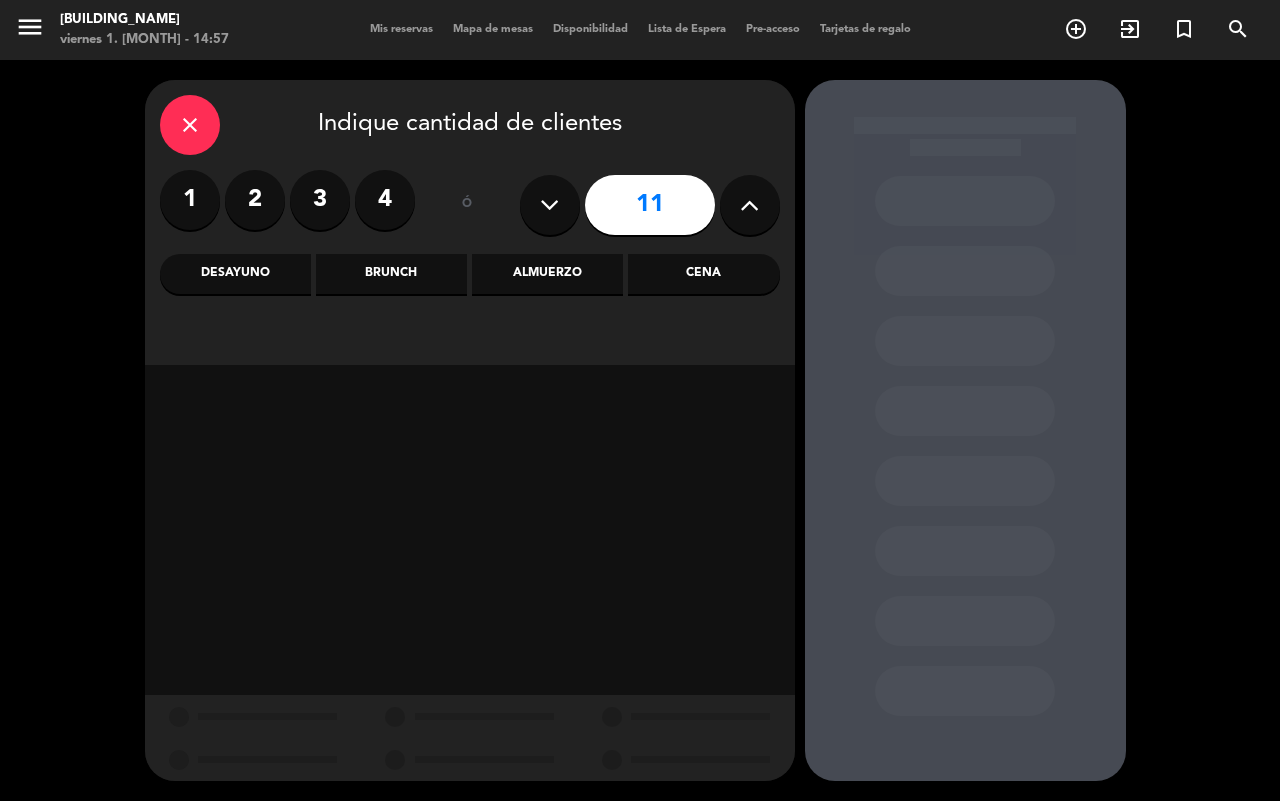click at bounding box center [750, 205] 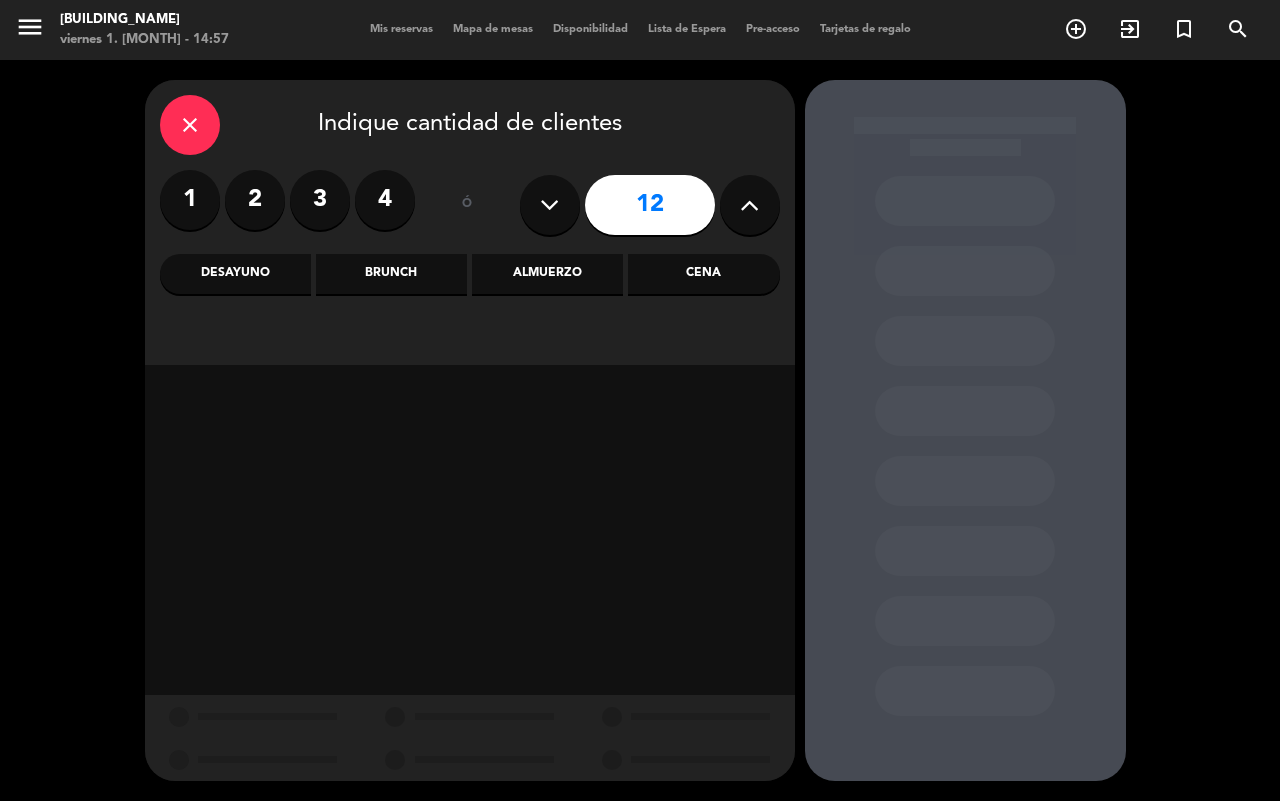 click at bounding box center [750, 205] 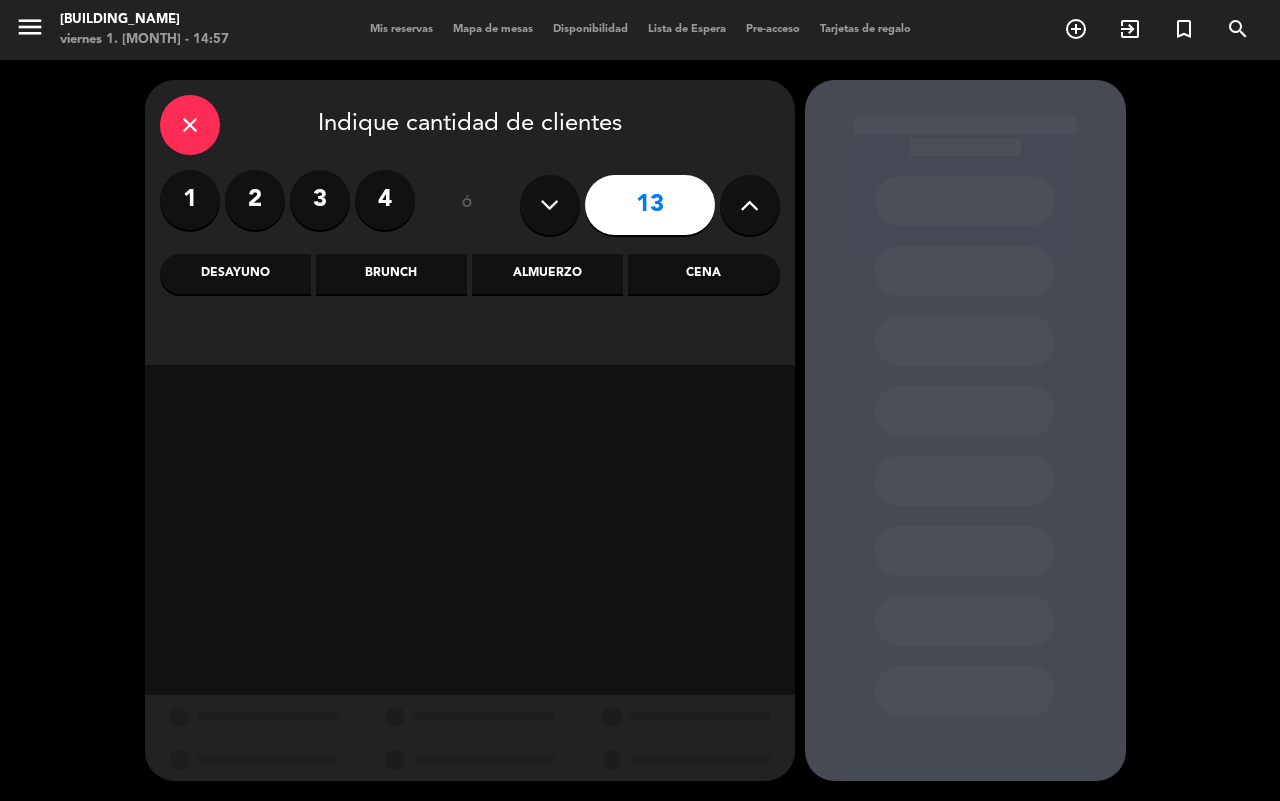 click at bounding box center [750, 205] 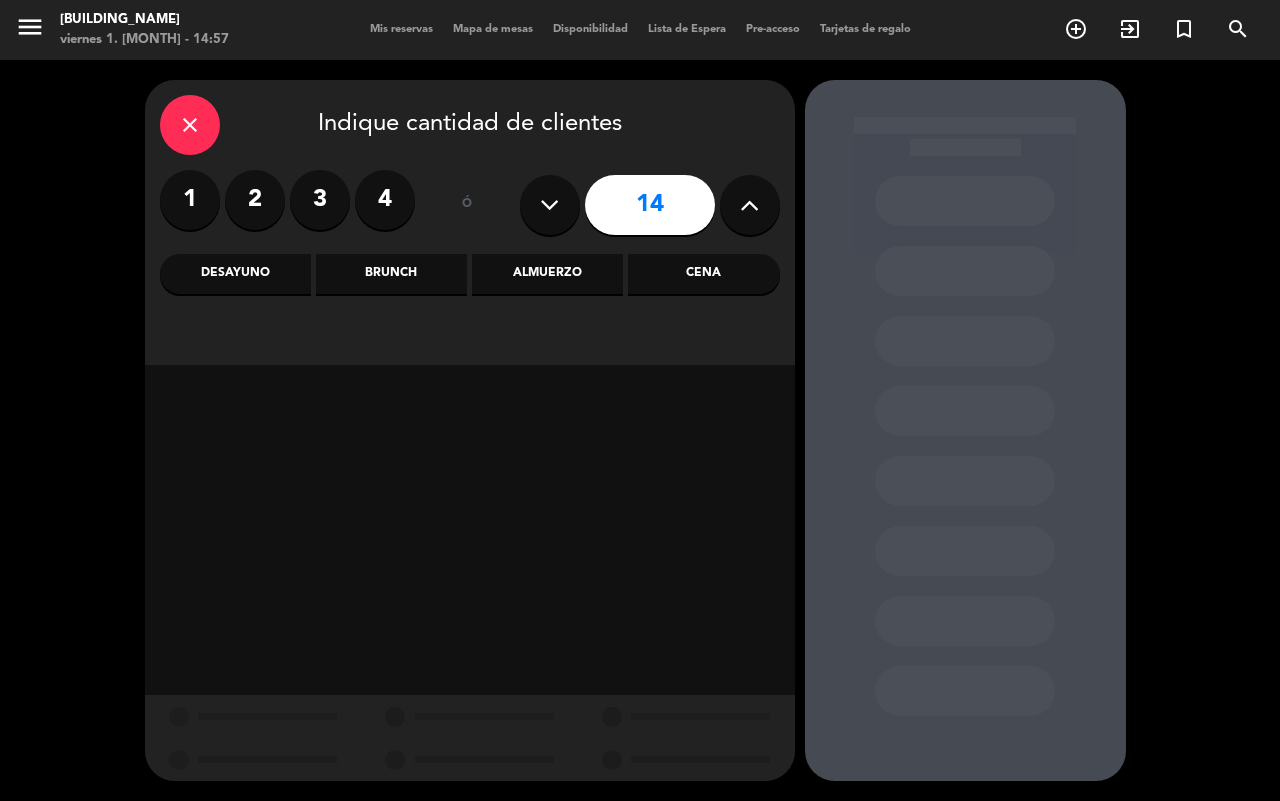 click at bounding box center (750, 205) 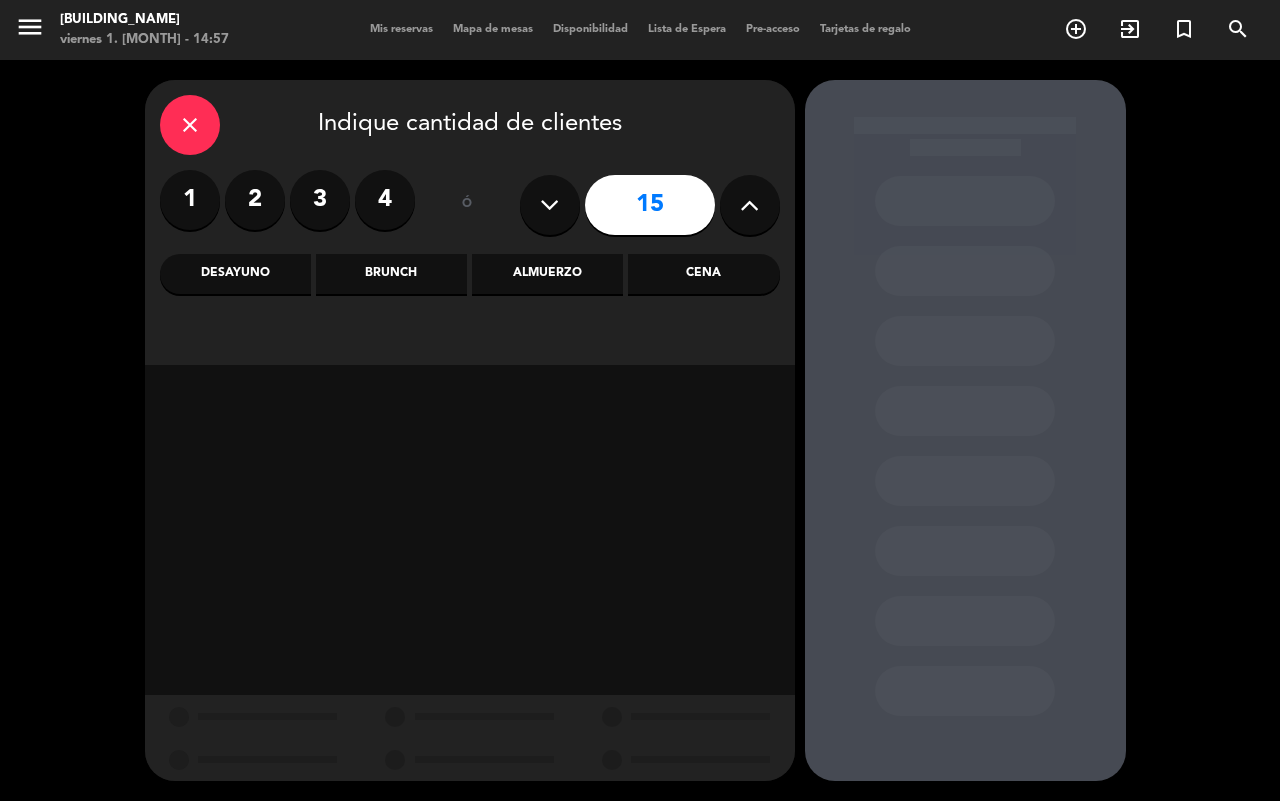 click at bounding box center [750, 205] 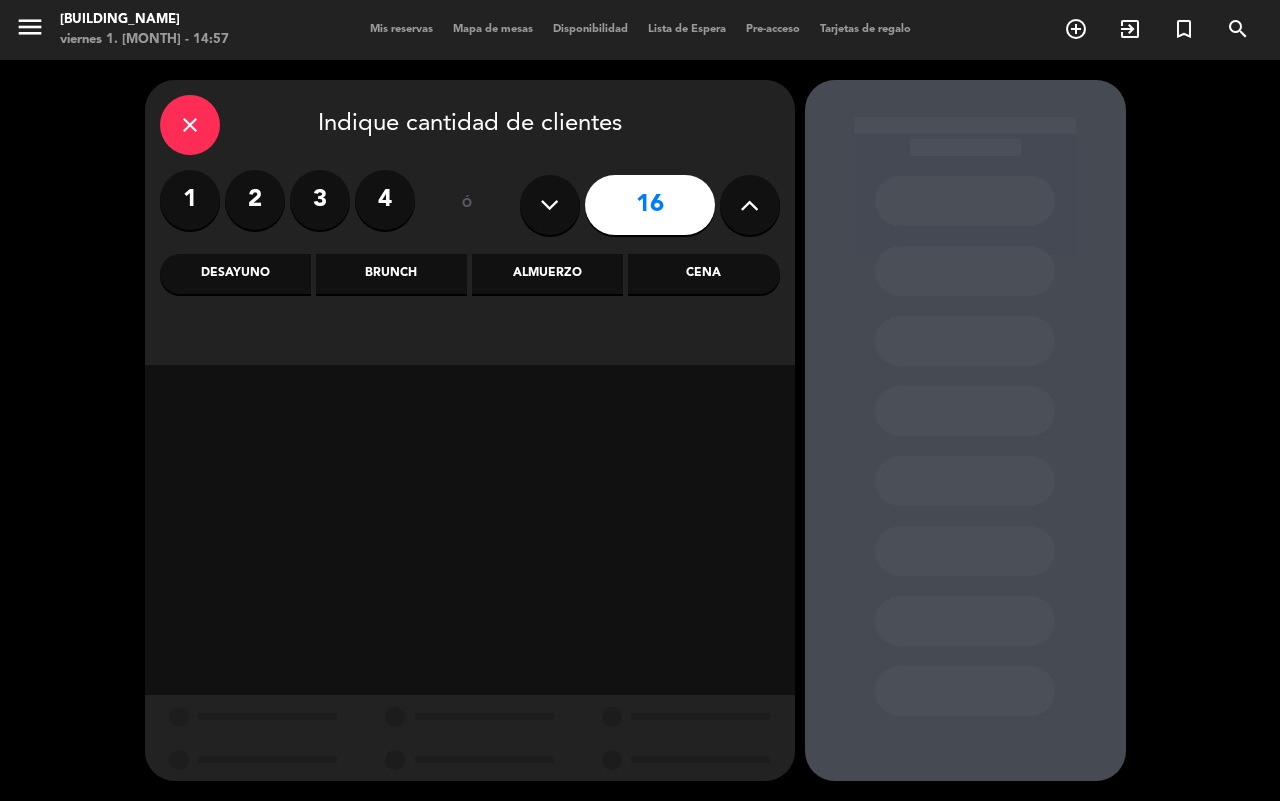 click at bounding box center (750, 205) 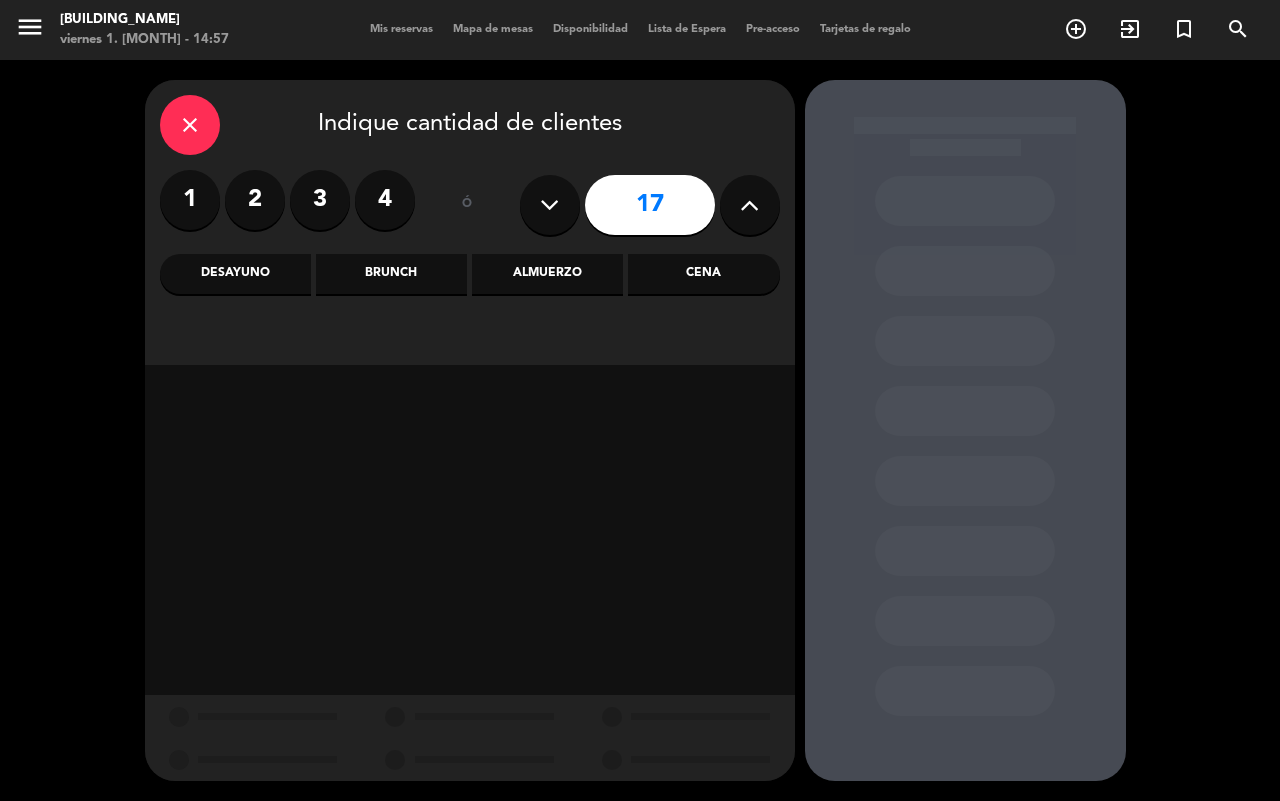 click at bounding box center (750, 205) 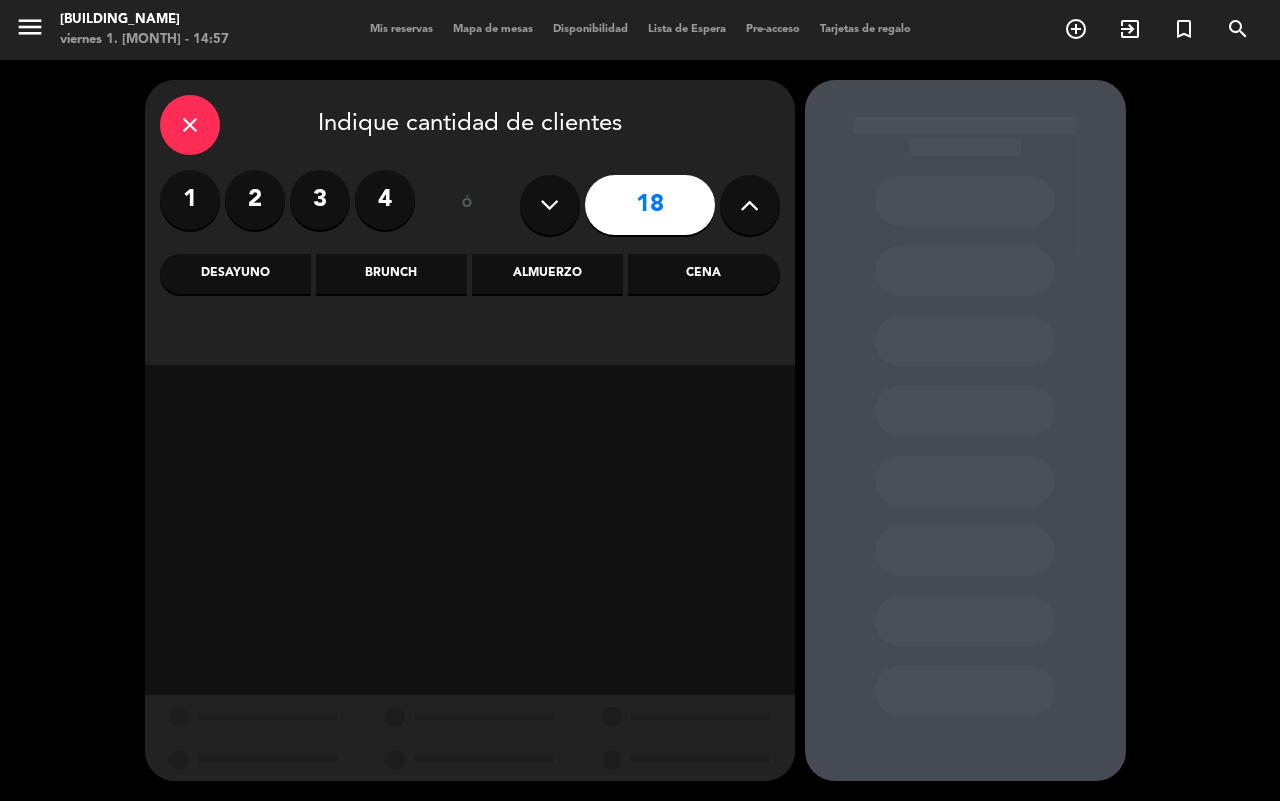 click at bounding box center (750, 205) 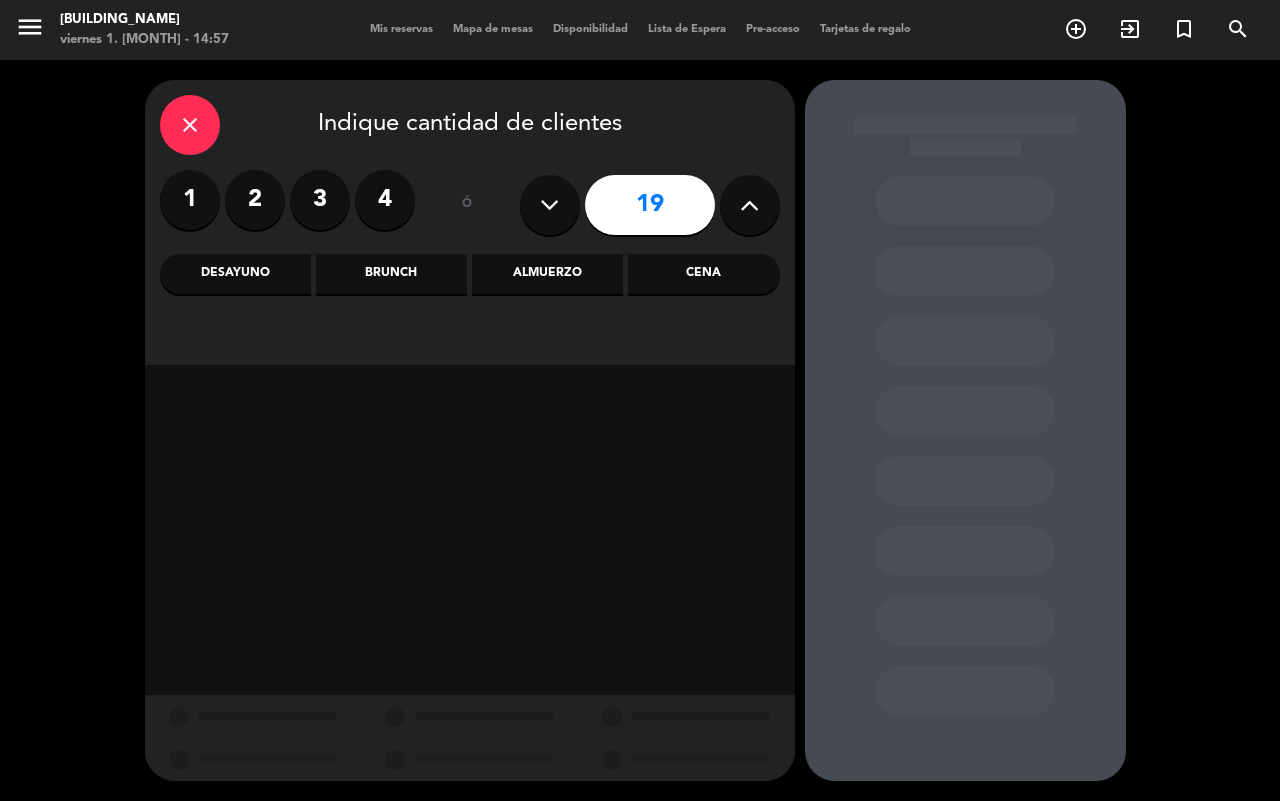 click at bounding box center [750, 205] 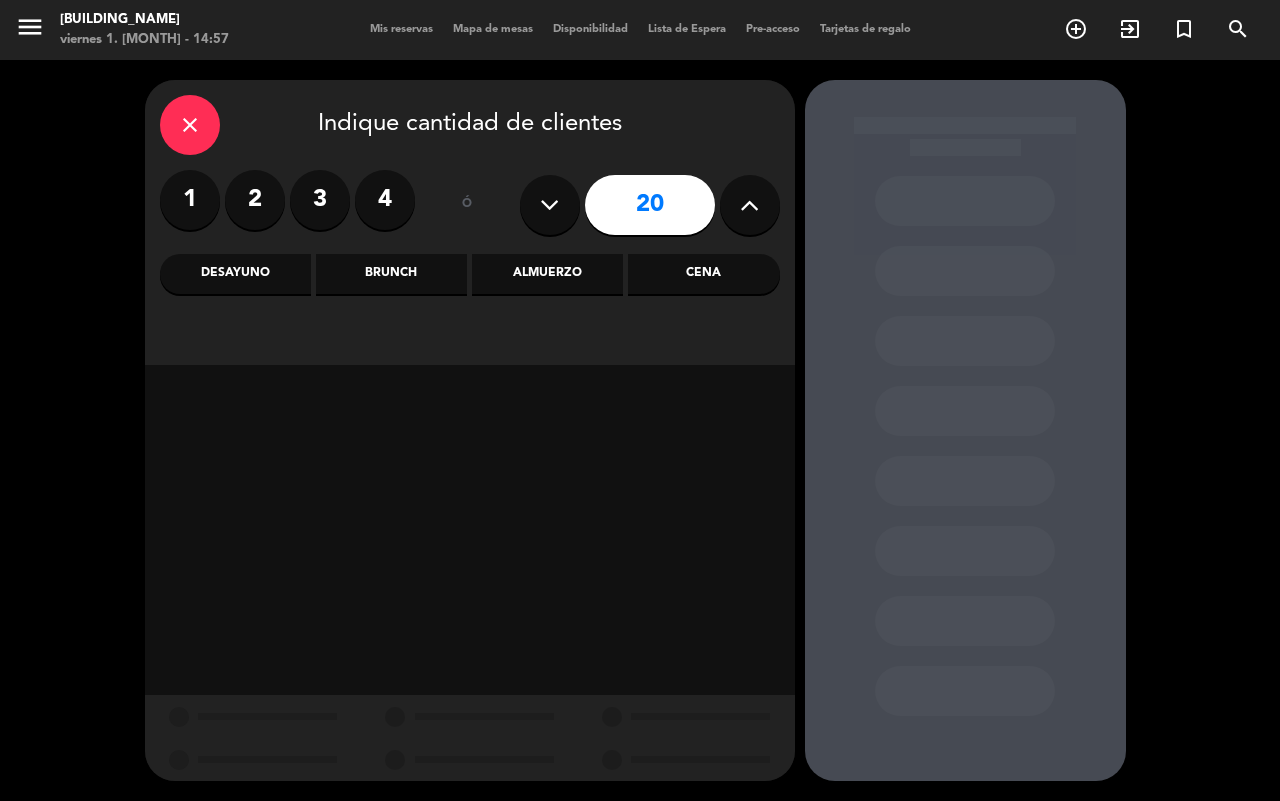 drag, startPoint x: 527, startPoint y: 282, endPoint x: 591, endPoint y: 305, distance: 68.007355 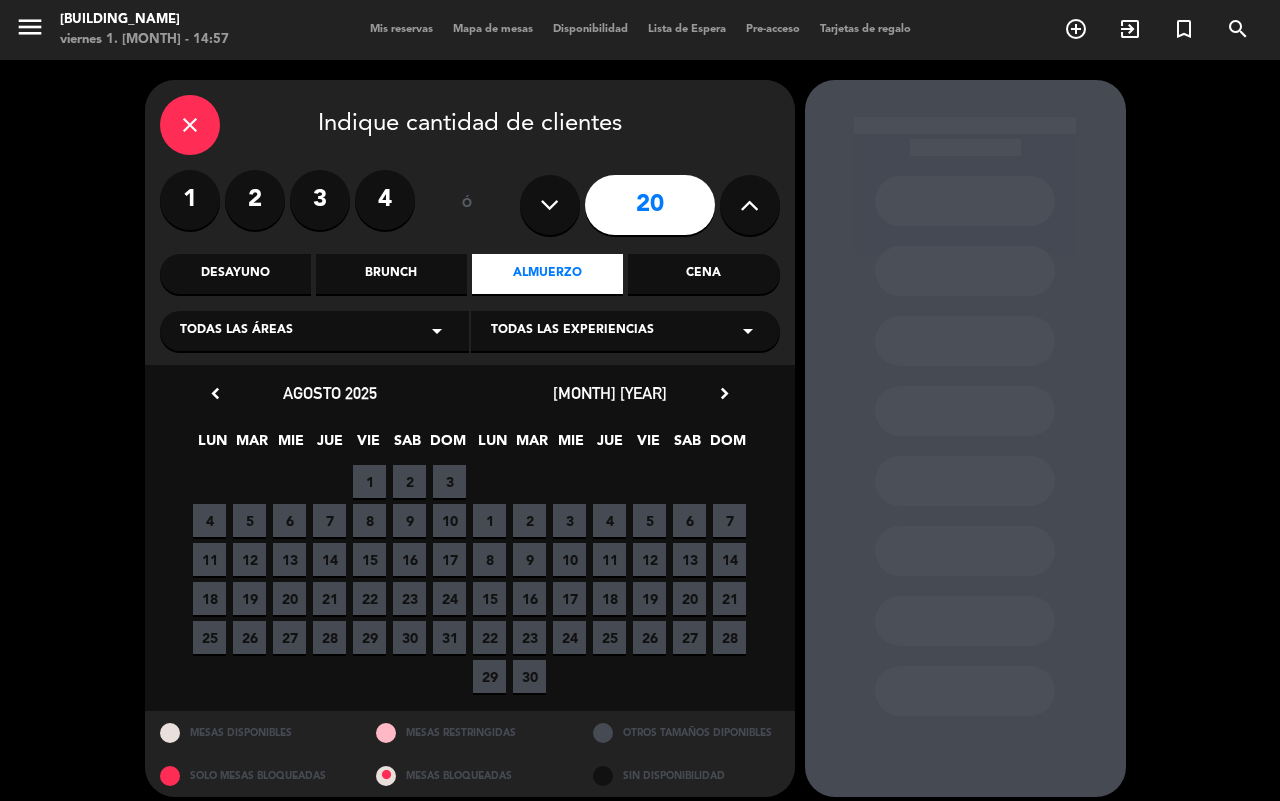 click on "9" at bounding box center (409, 520) 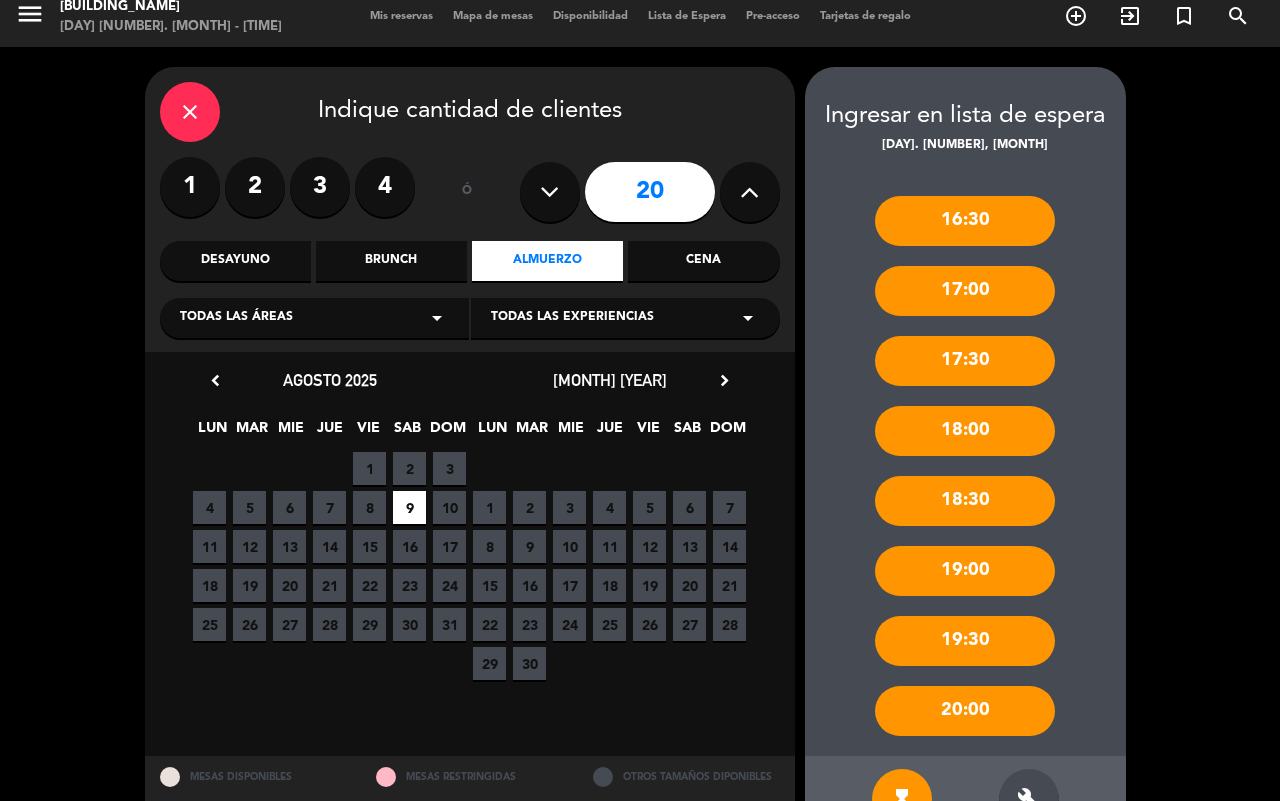 click on "17:30" at bounding box center (965, 361) 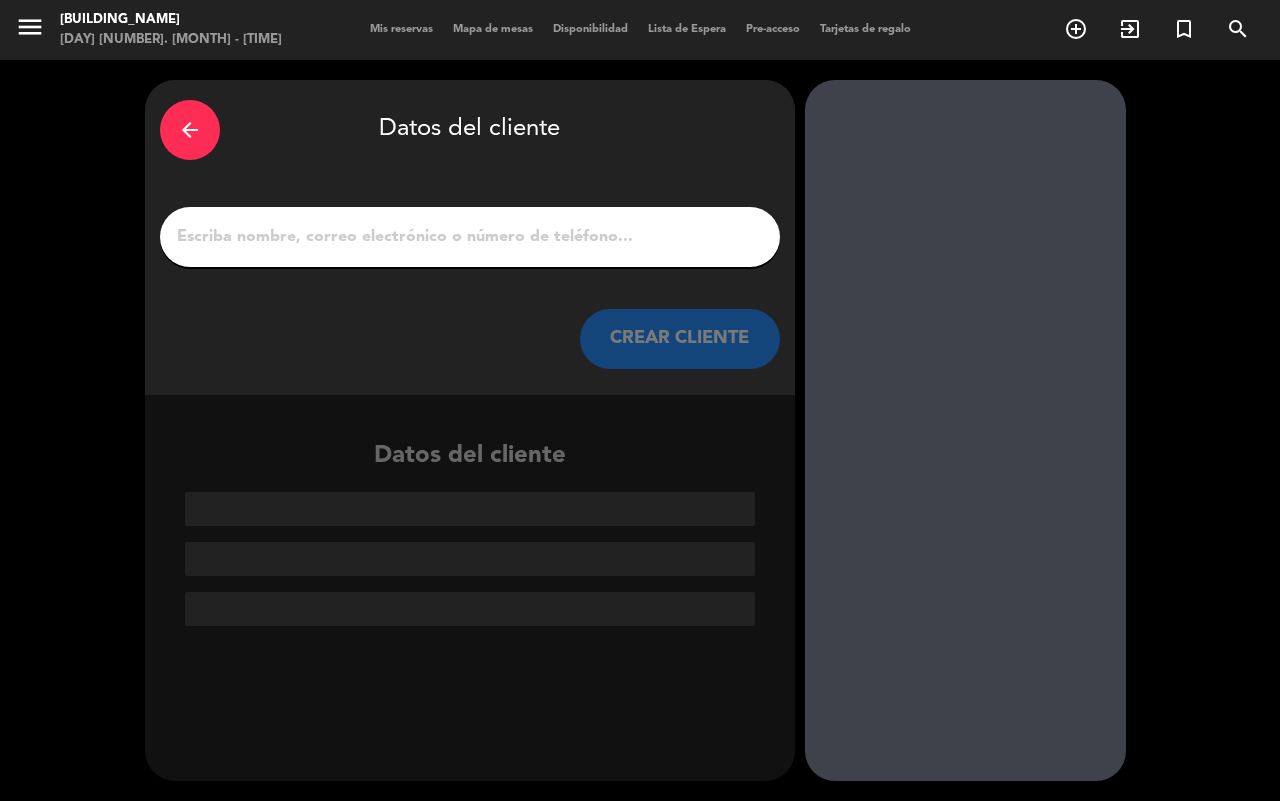 scroll, scrollTop: 0, scrollLeft: 0, axis: both 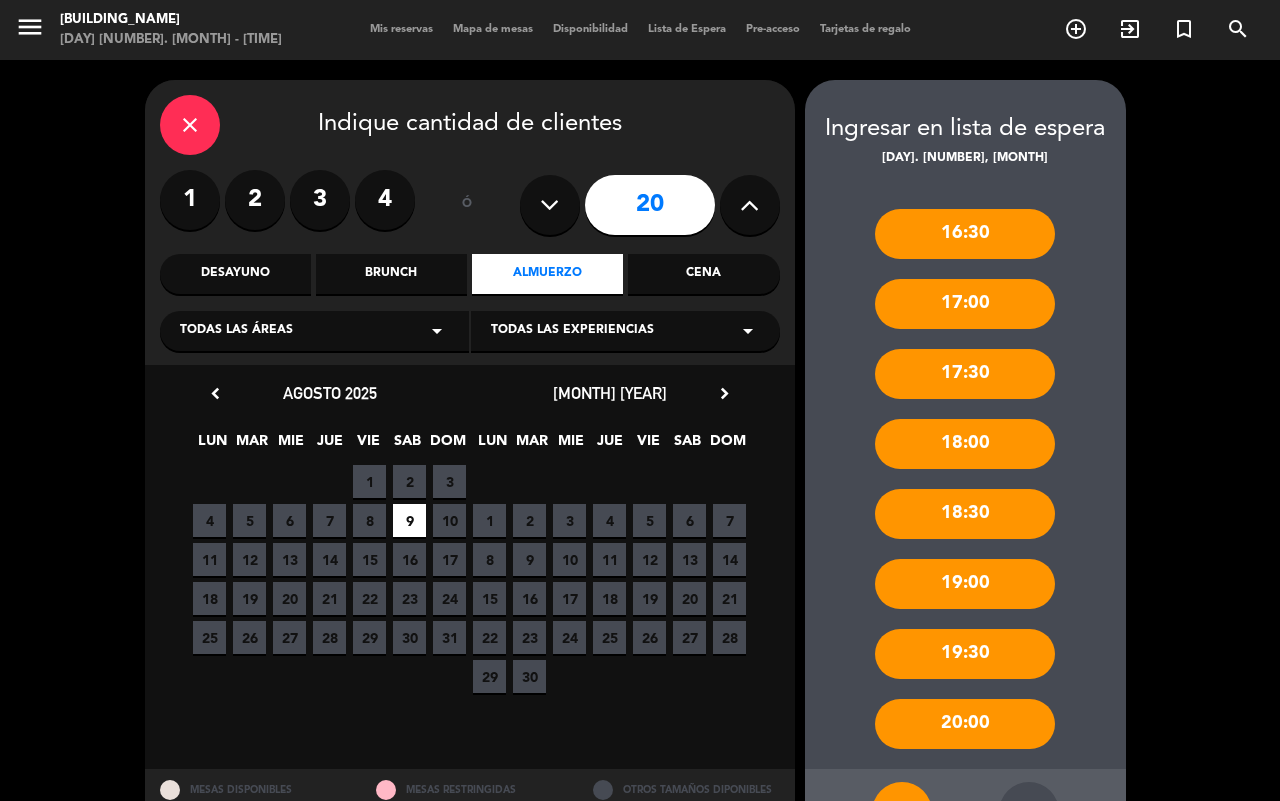 click on "17:00" at bounding box center (965, 304) 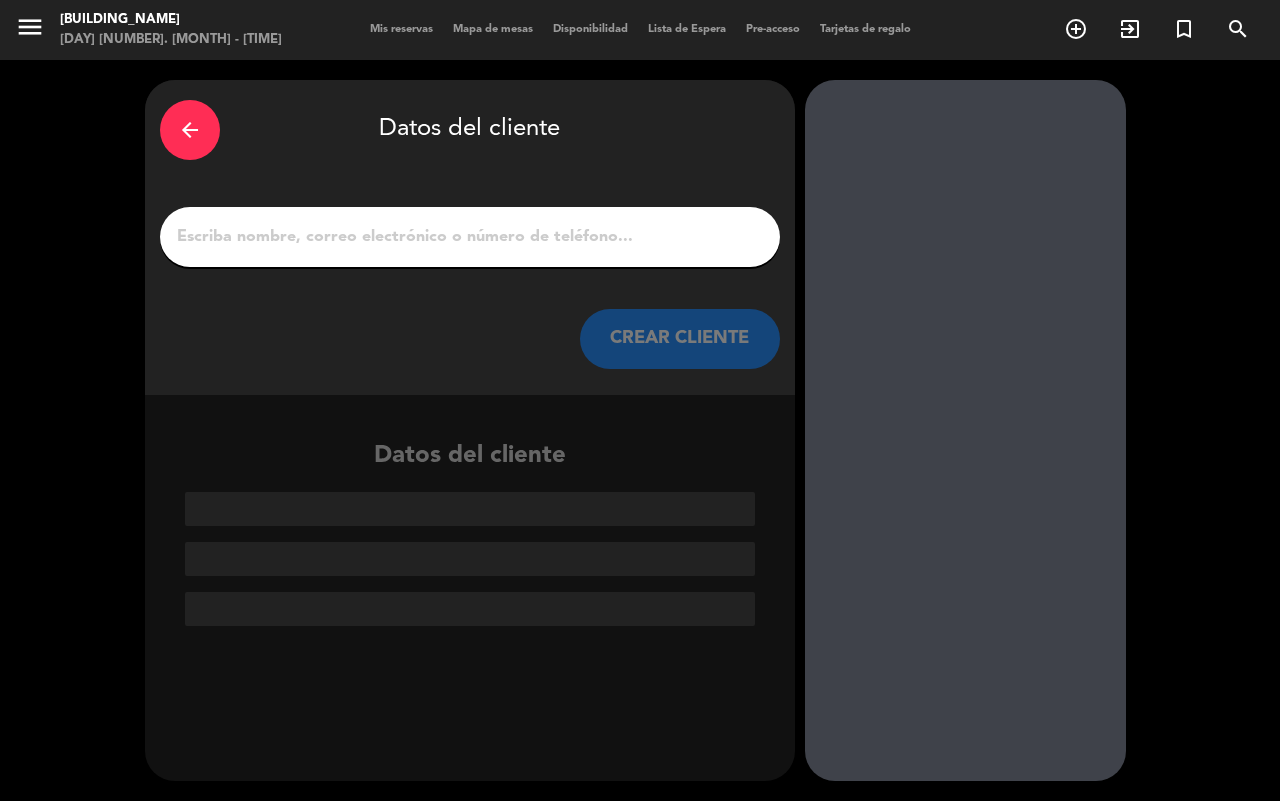 click at bounding box center (470, 237) 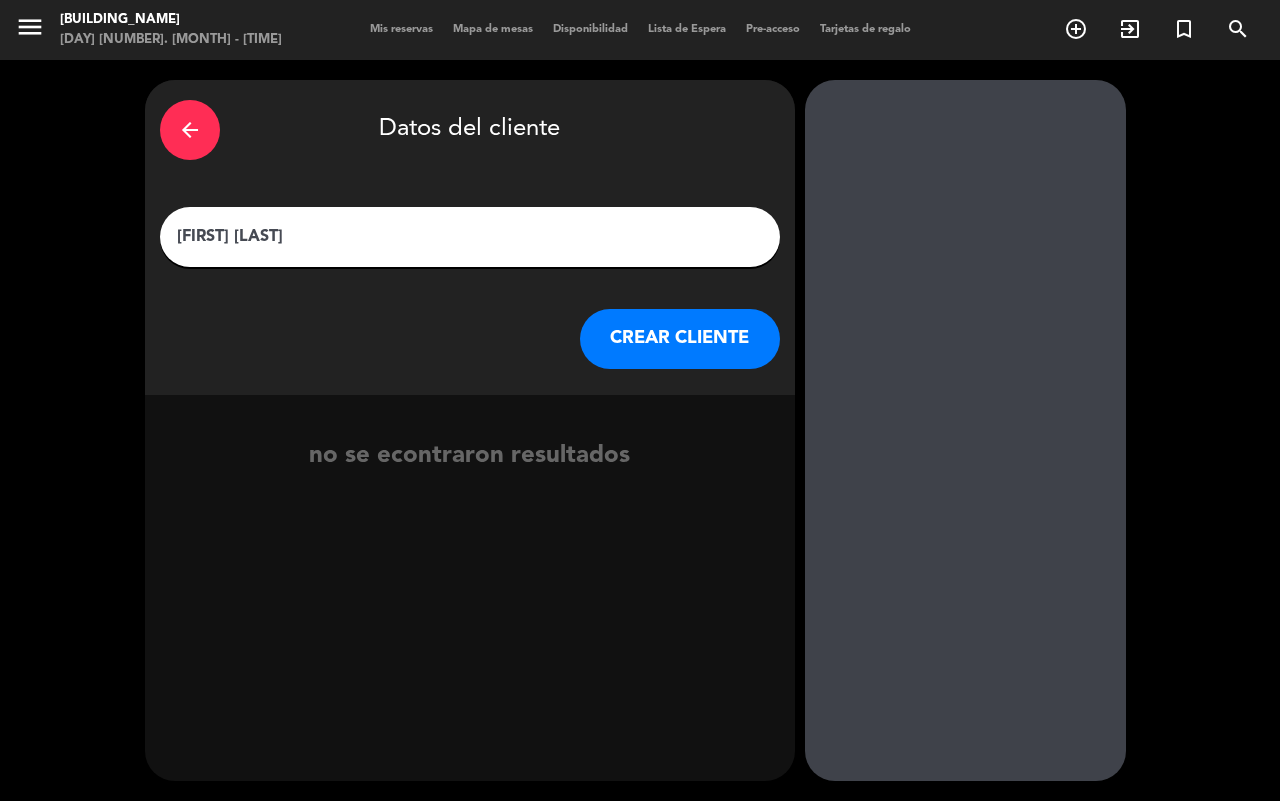 type on "[FIRST] [LAST]" 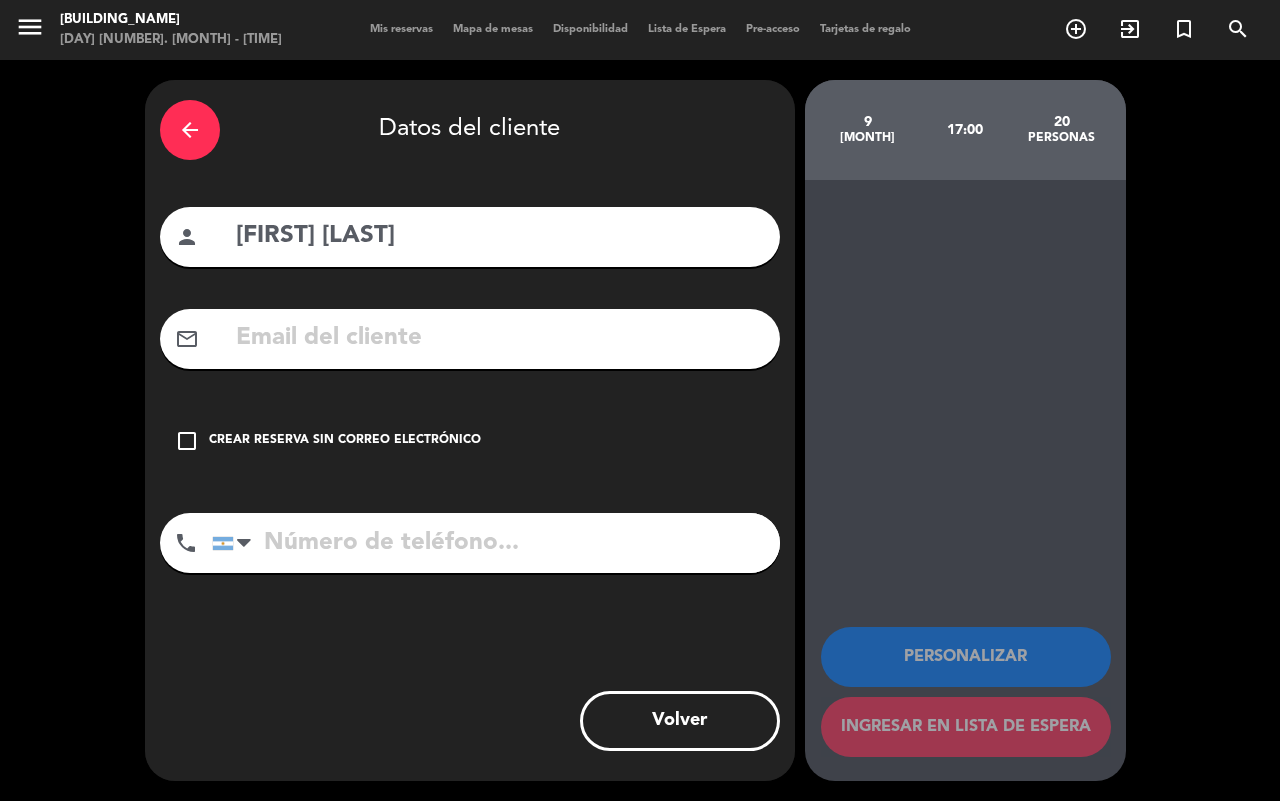 click at bounding box center [496, 543] 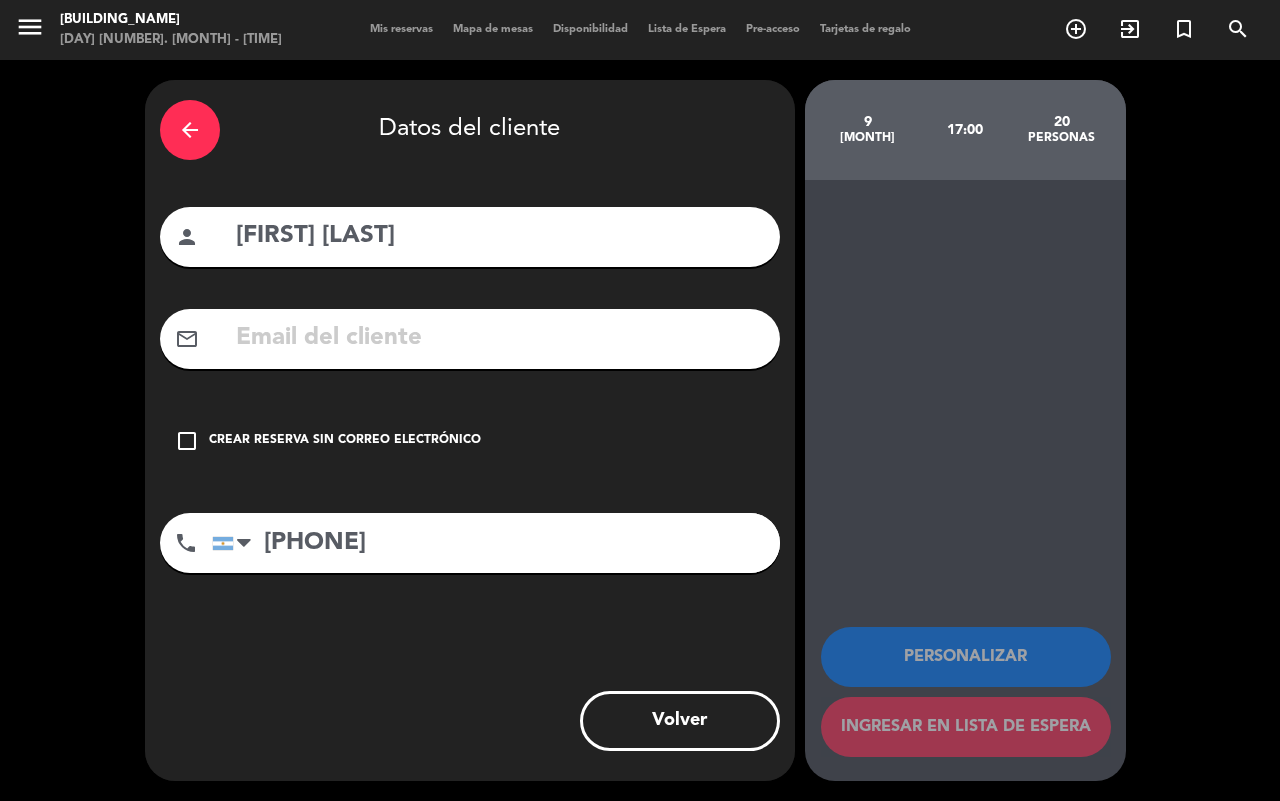 type on "[PHONE]" 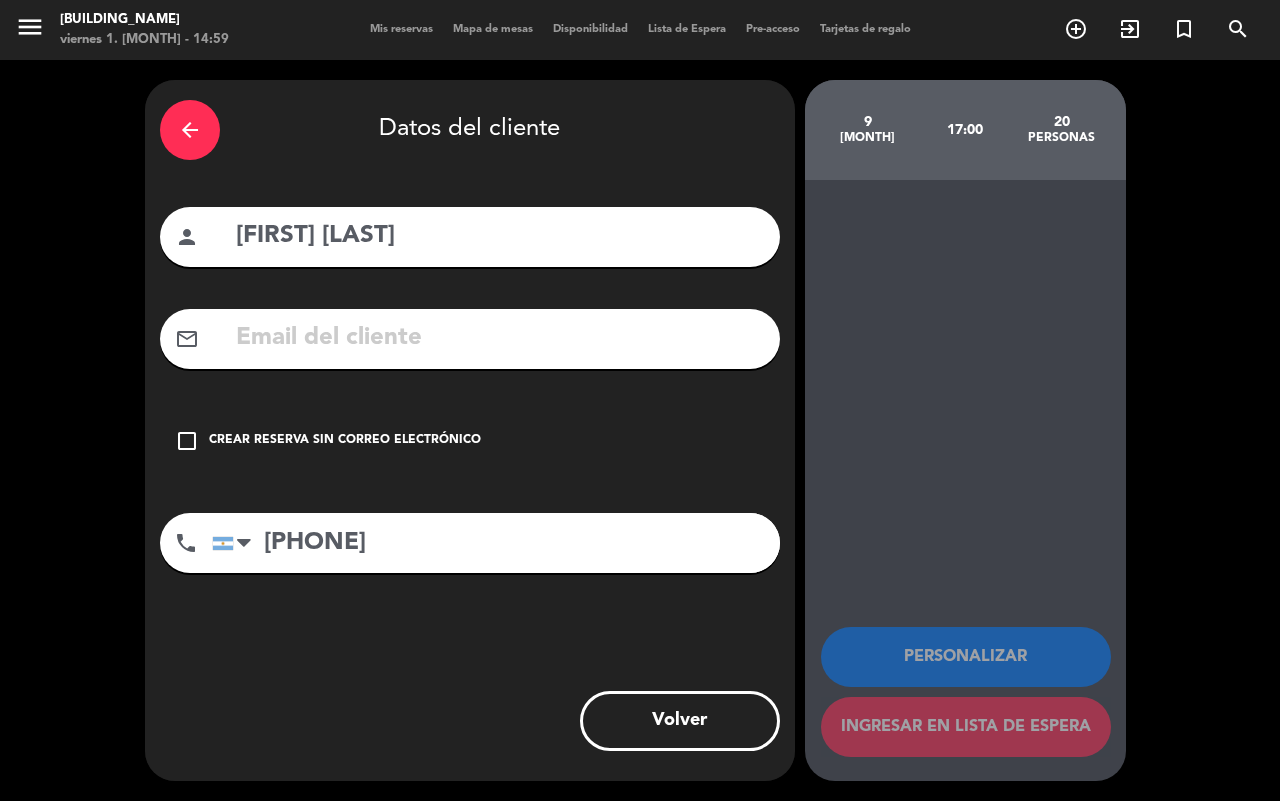 click on "Crear reserva sin correo electrónico" at bounding box center (345, 441) 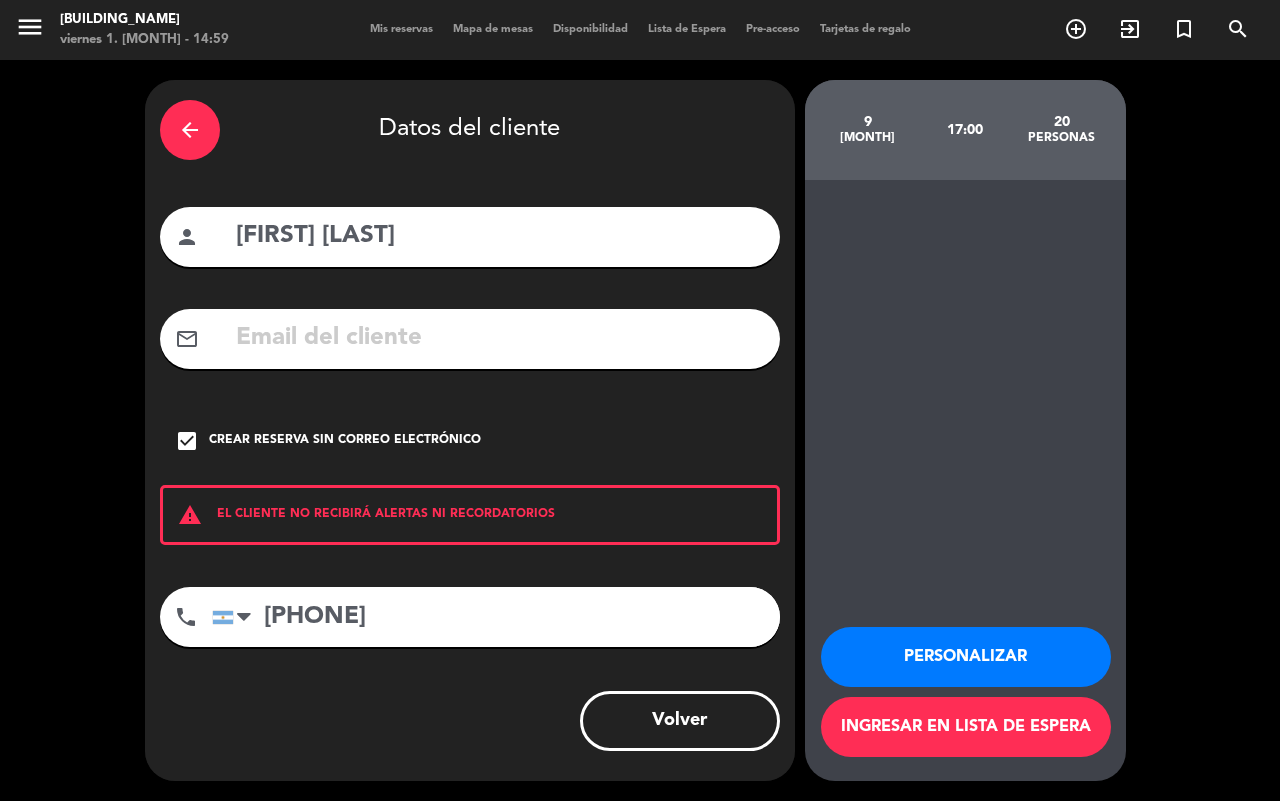 drag, startPoint x: 986, startPoint y: 630, endPoint x: 983, endPoint y: 640, distance: 10.440307 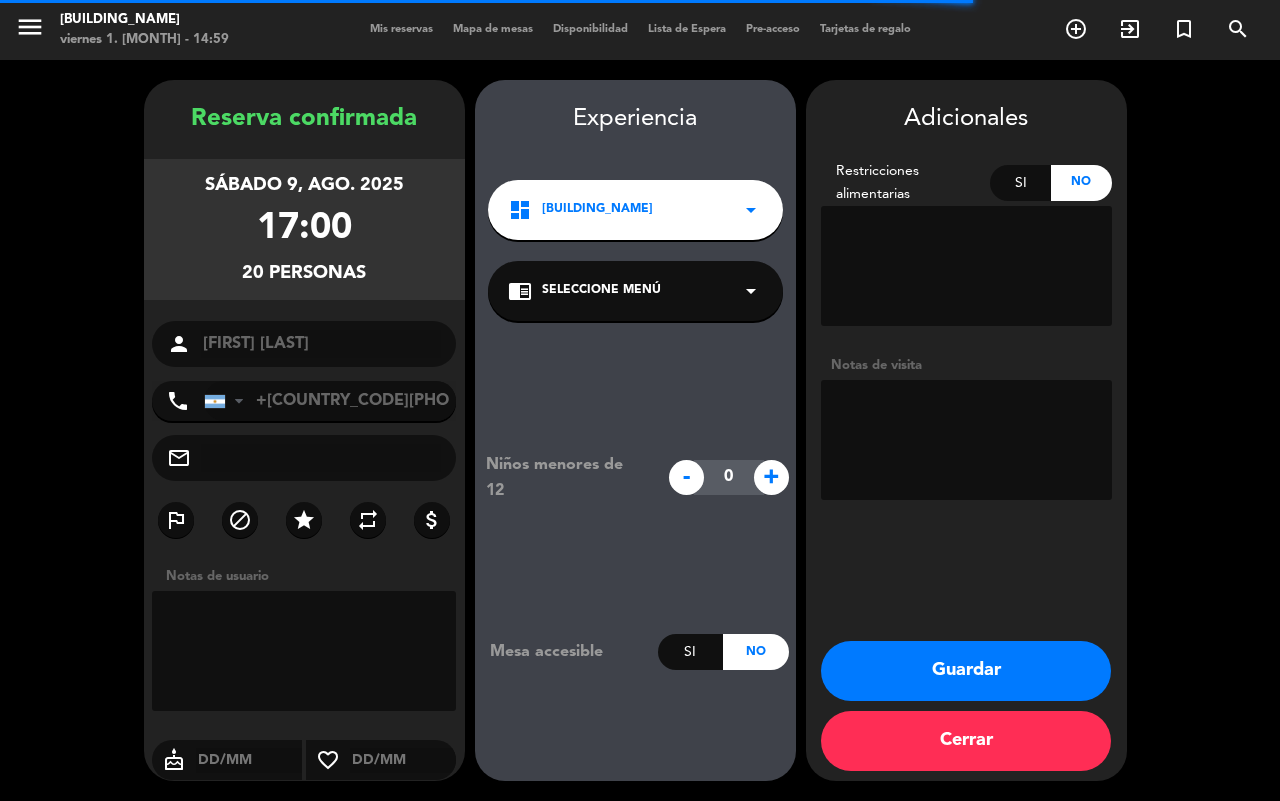 click at bounding box center [966, 440] 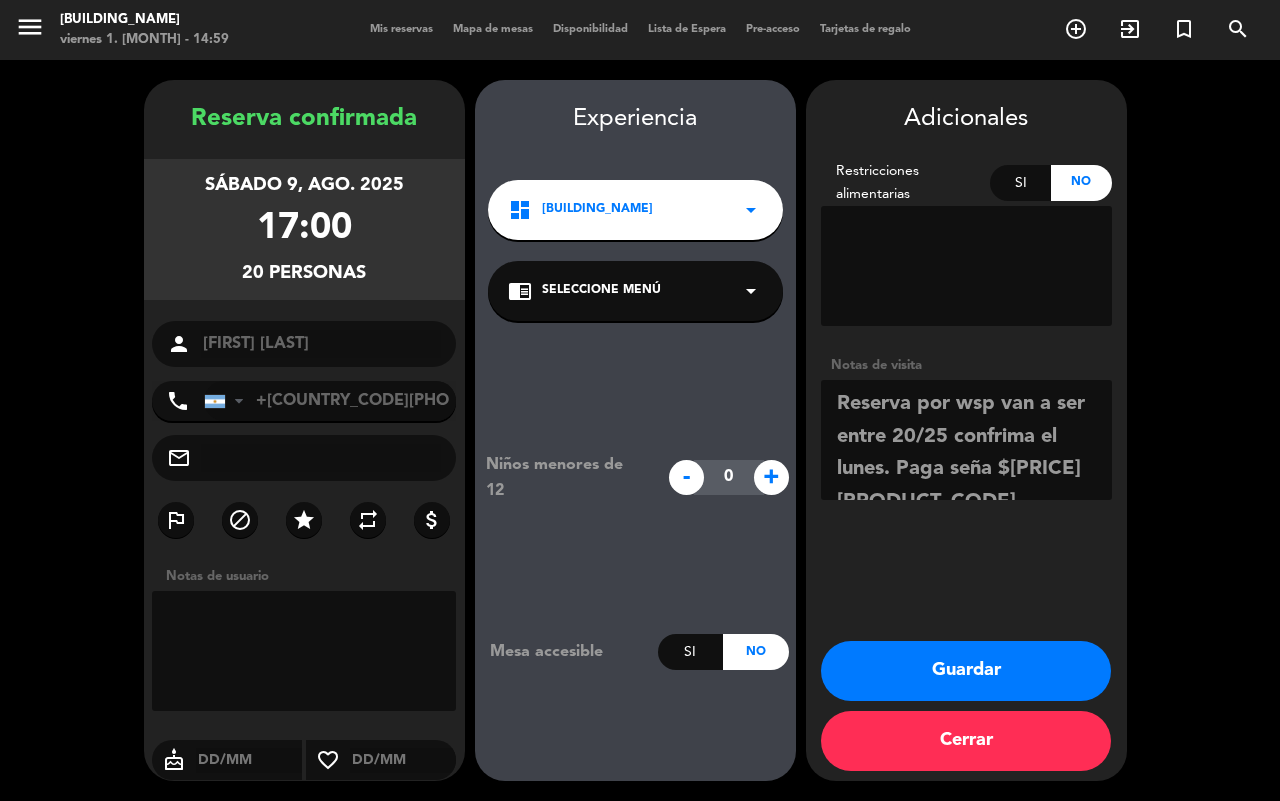 scroll, scrollTop: 13, scrollLeft: 0, axis: vertical 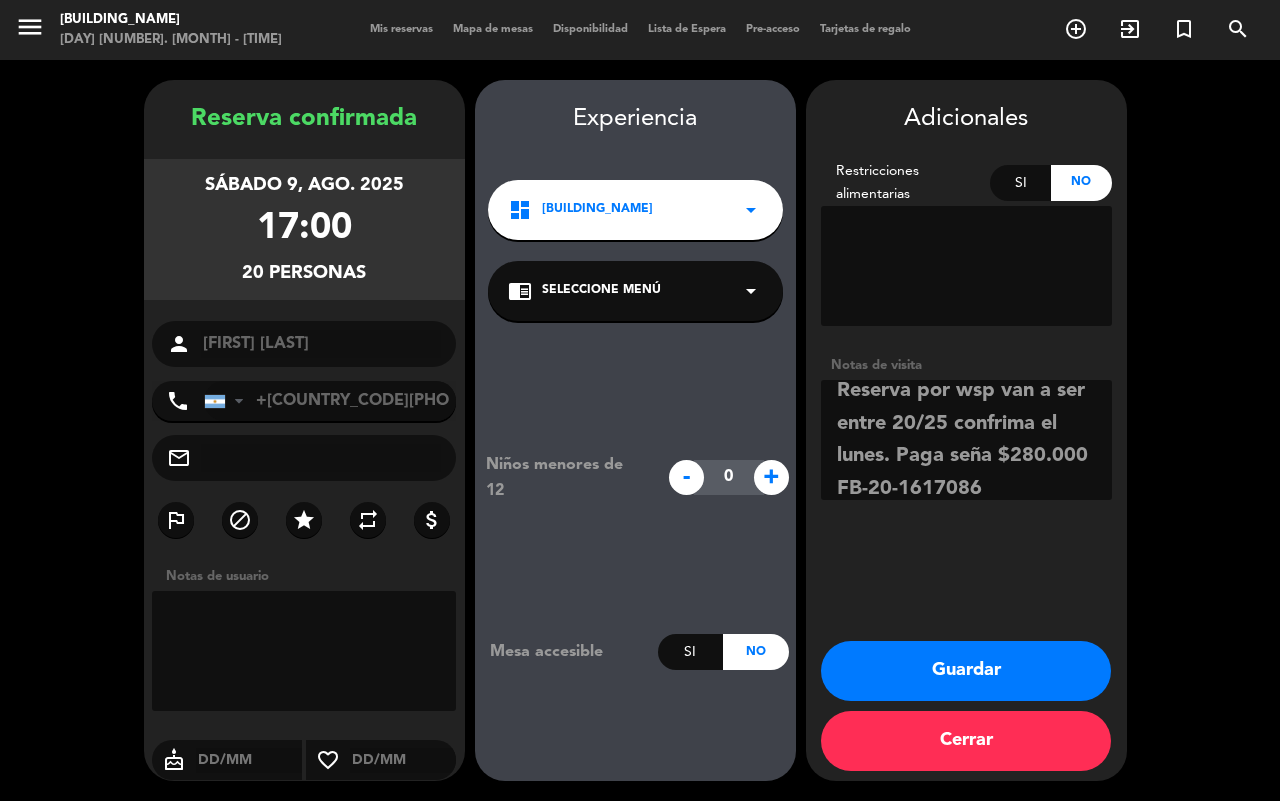 click at bounding box center [966, 440] 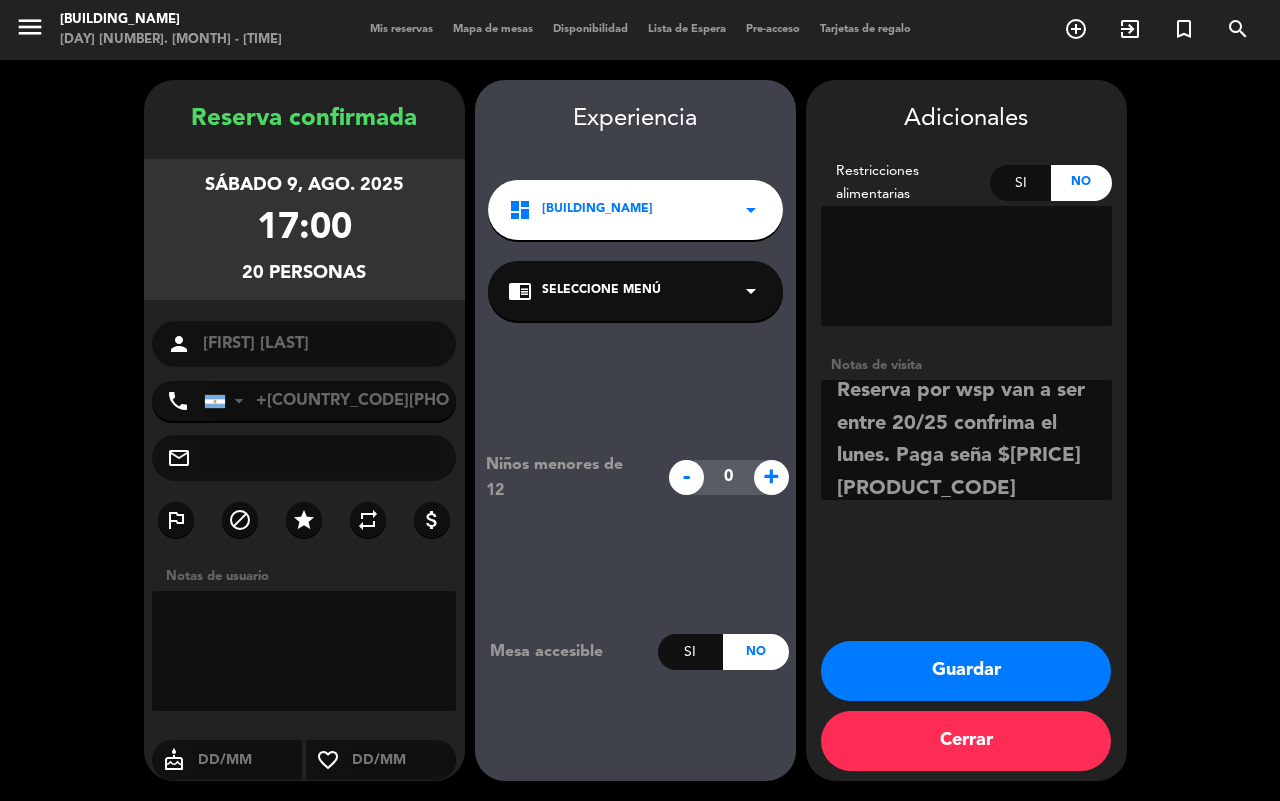 click at bounding box center (966, 440) 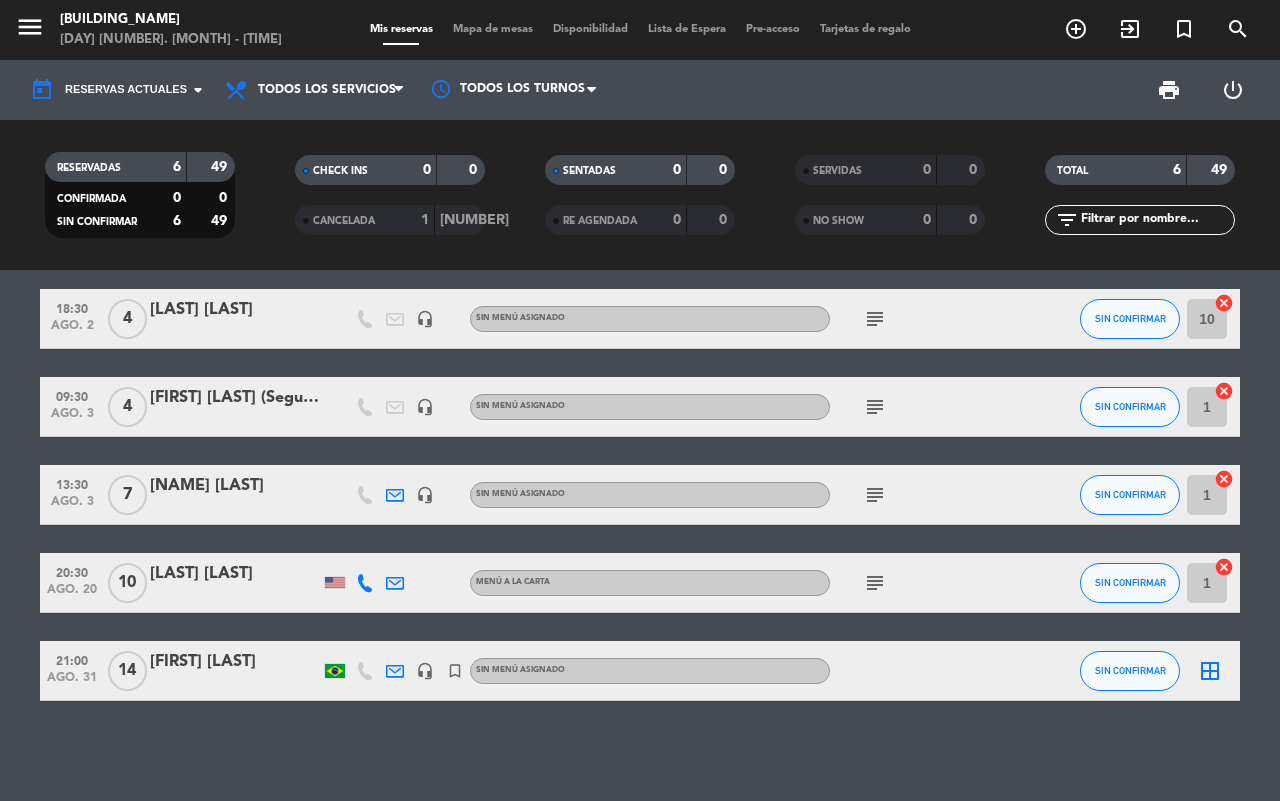 scroll, scrollTop: 0, scrollLeft: 0, axis: both 